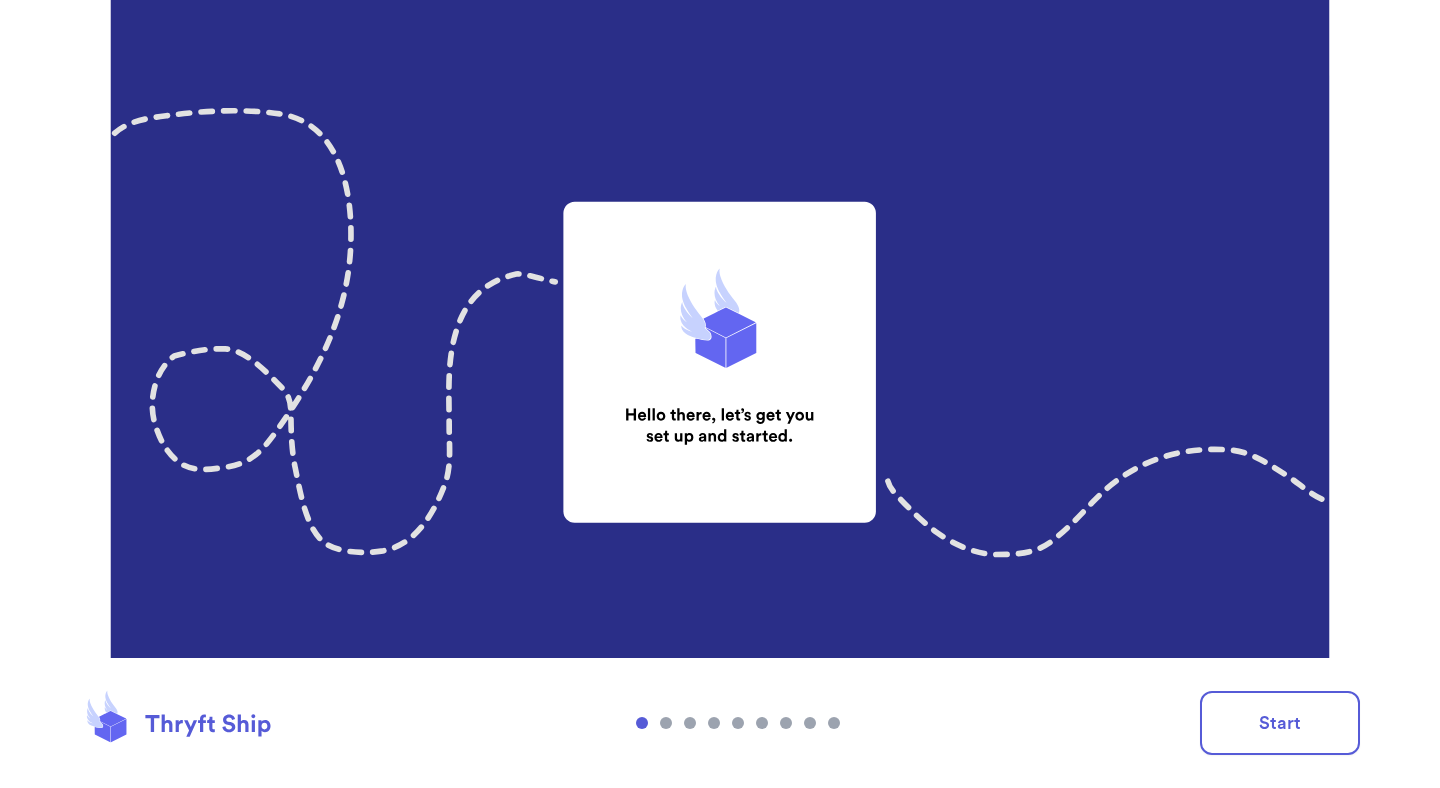 scroll, scrollTop: 0, scrollLeft: 0, axis: both 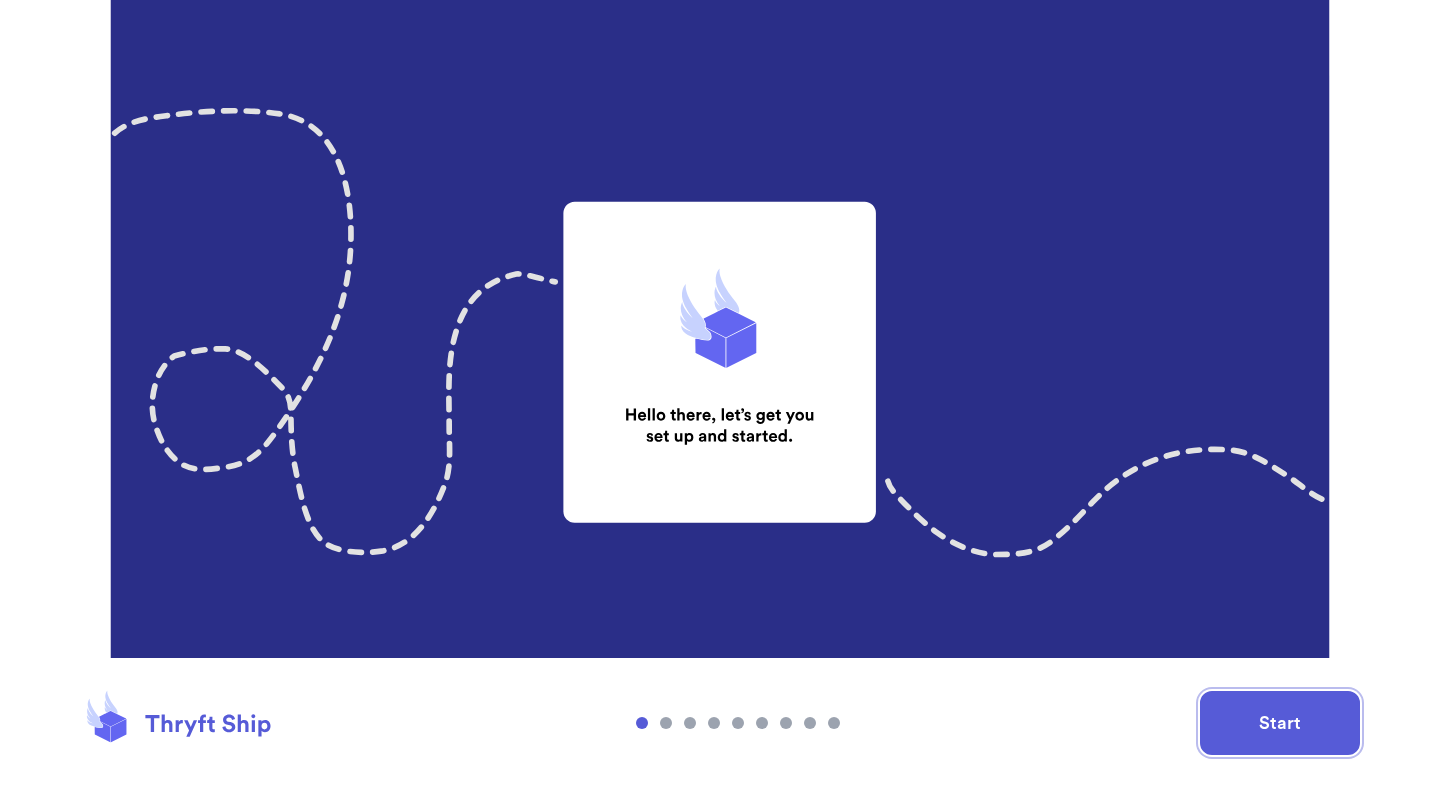 click on "Start" at bounding box center (1280, 723) 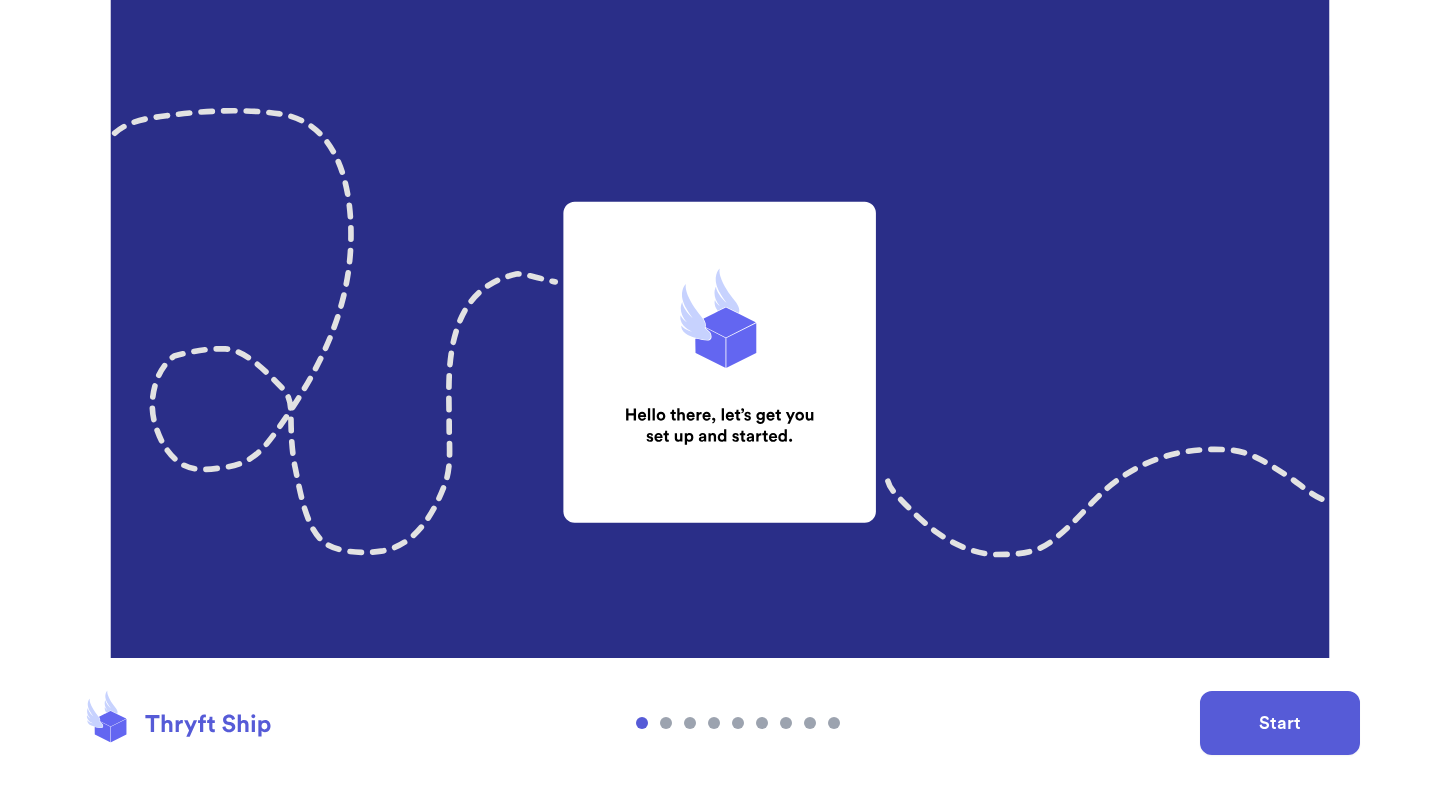 select on "UT" 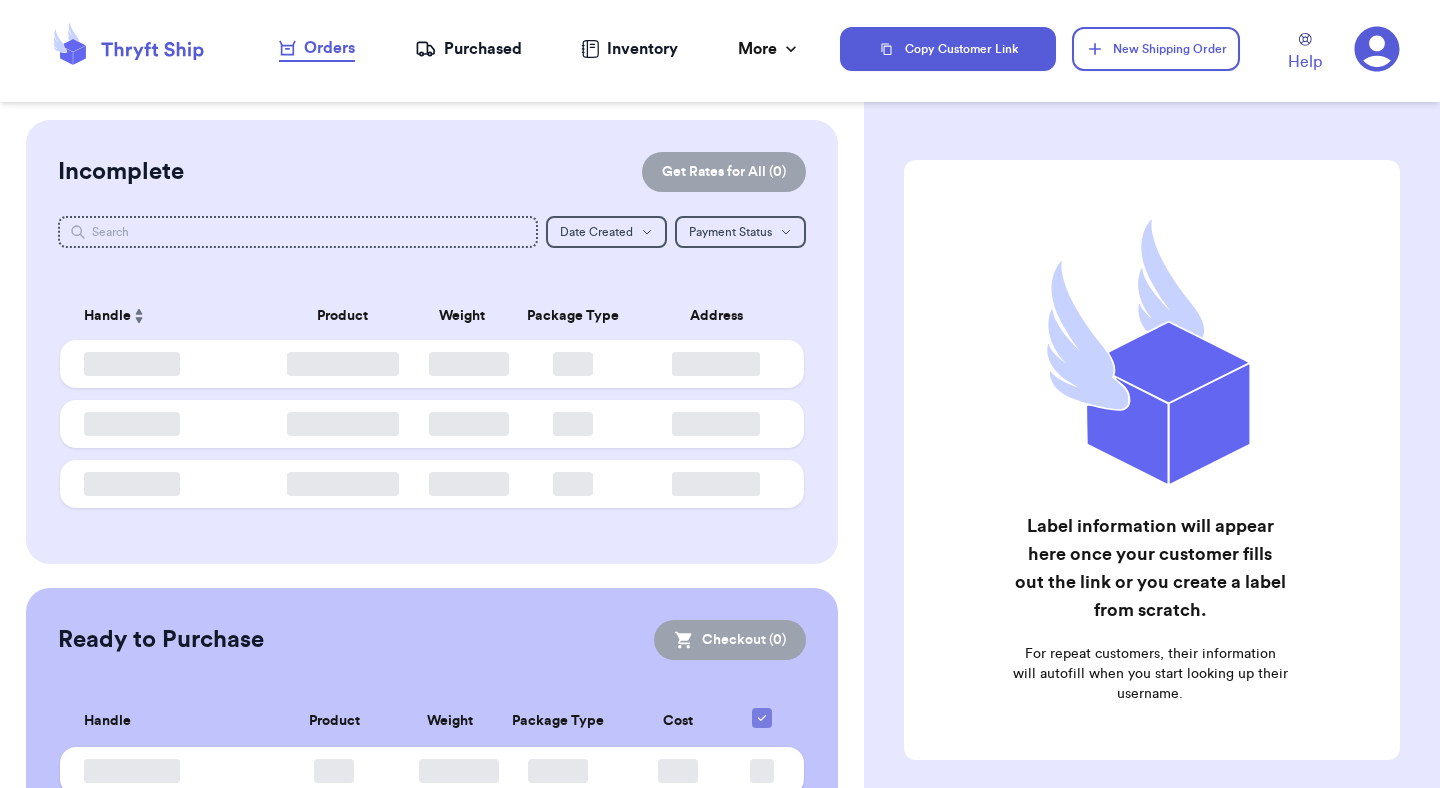 scroll, scrollTop: 0, scrollLeft: 0, axis: both 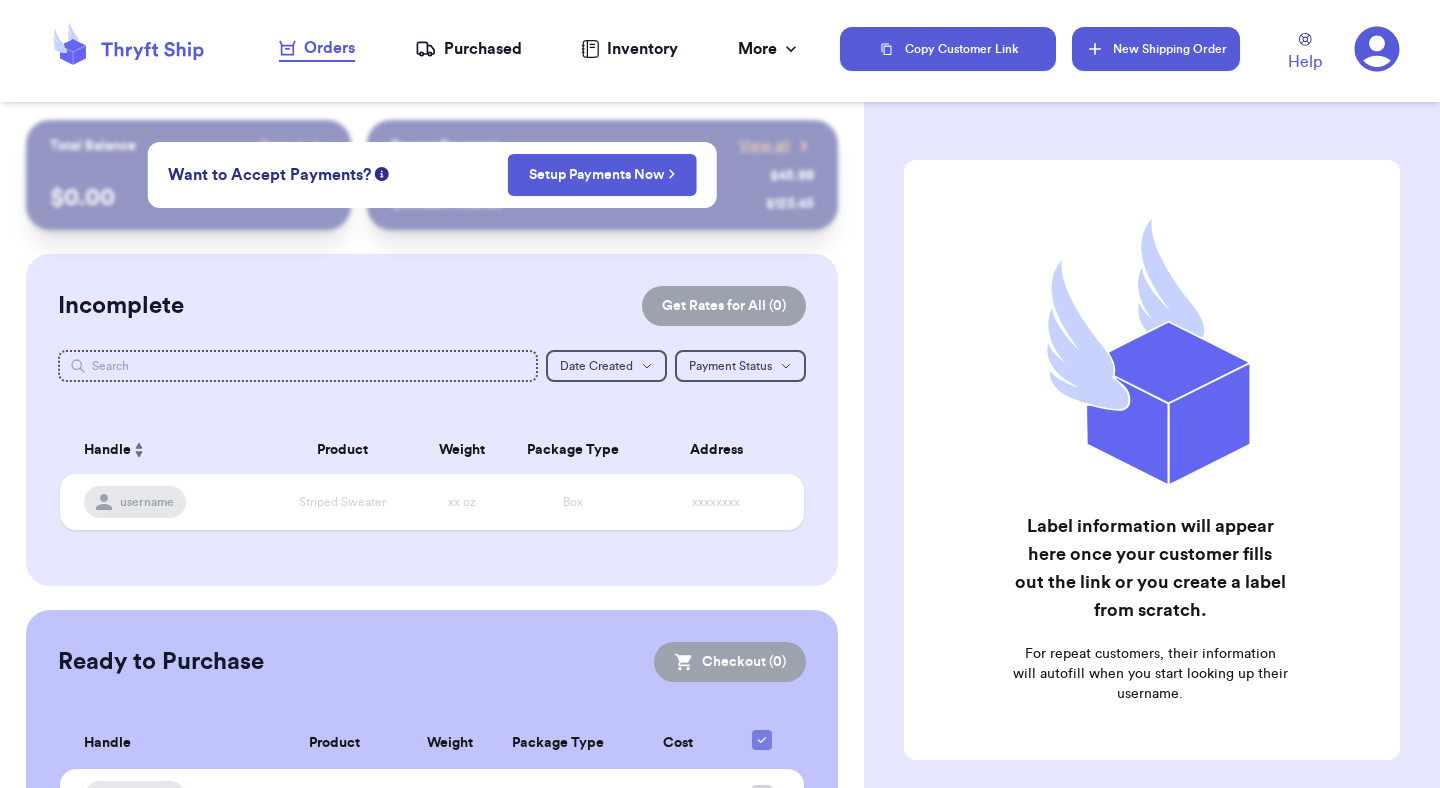 click on "New Shipping Order" at bounding box center [1156, 49] 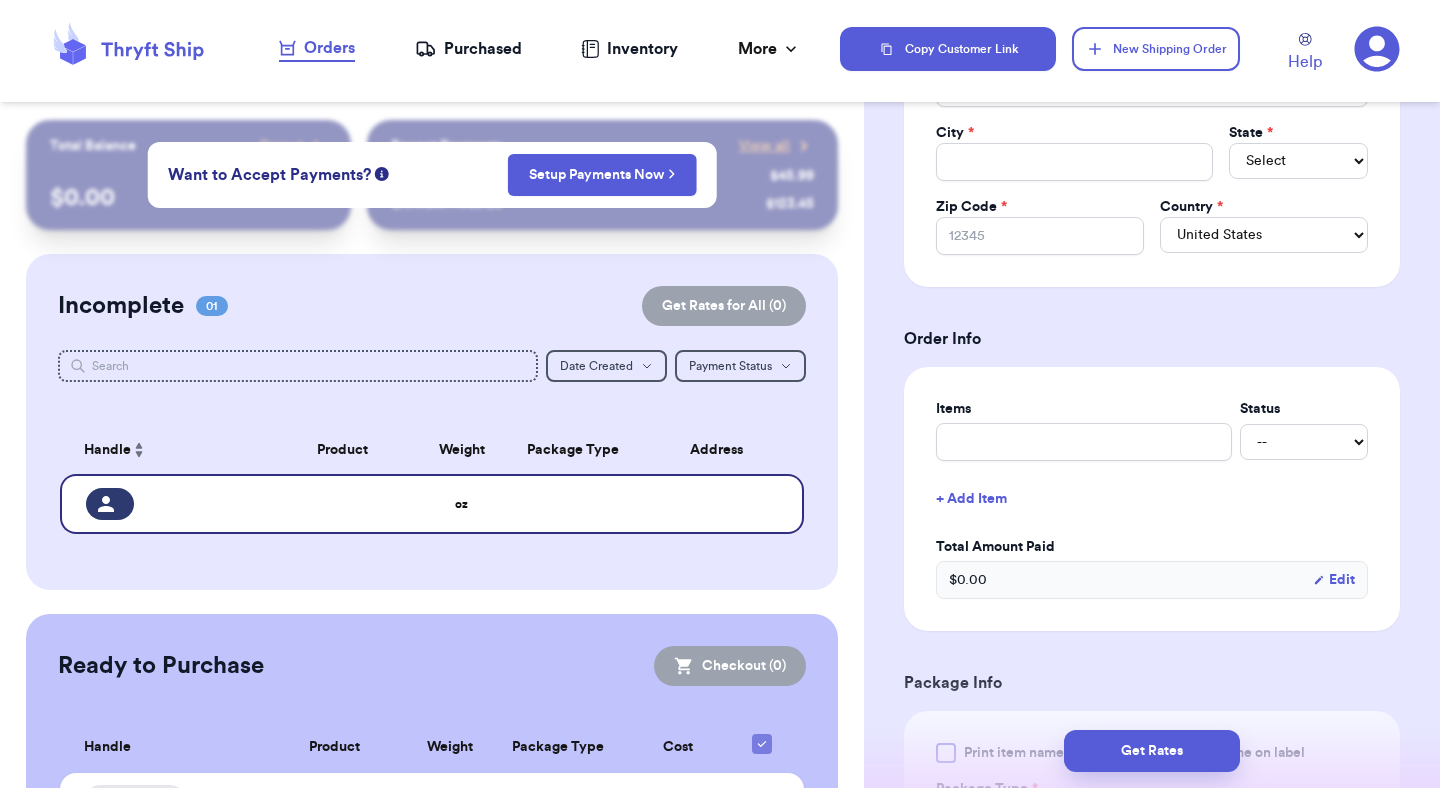 scroll, scrollTop: 535, scrollLeft: 0, axis: vertical 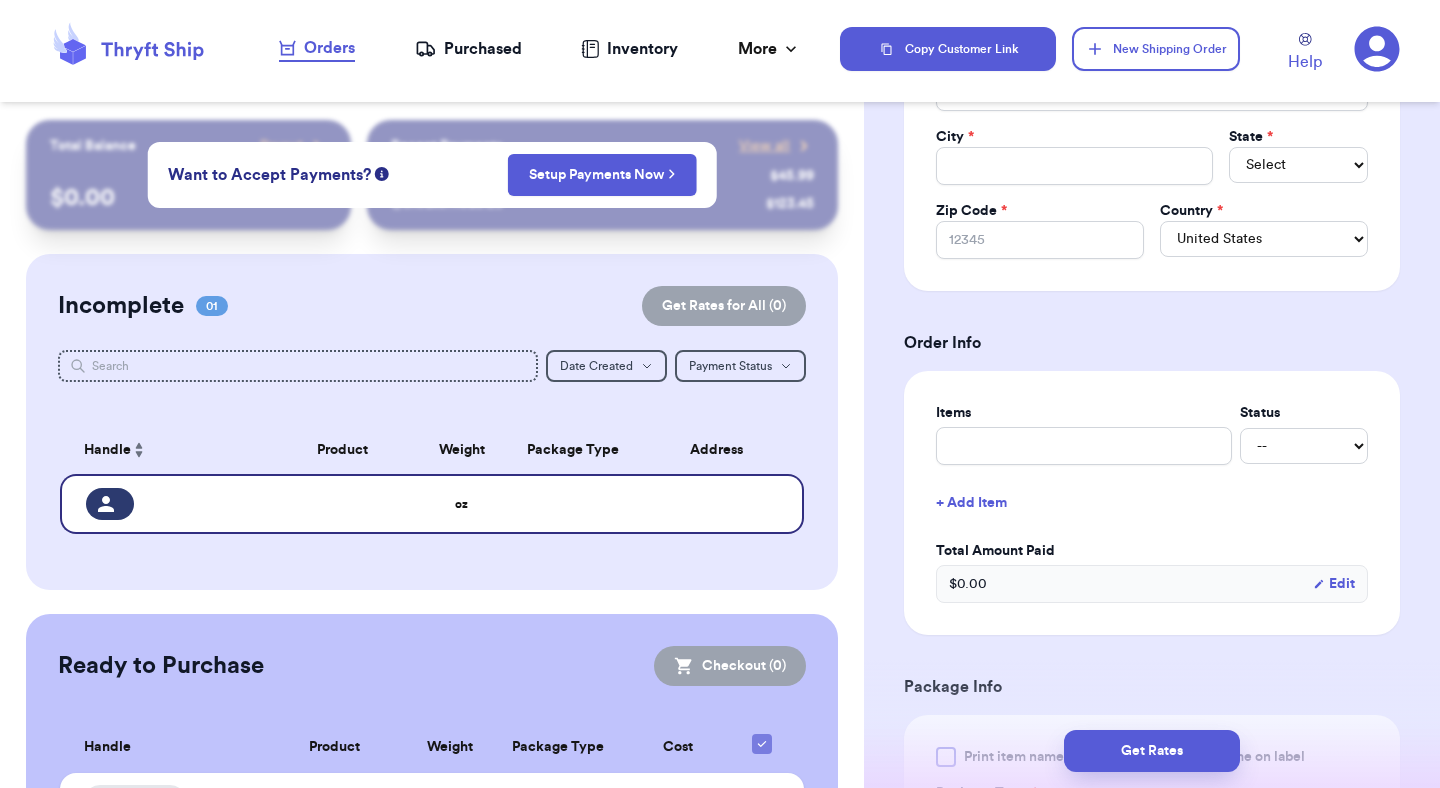 click on "$ 0.00 Edit" at bounding box center [1152, 584] 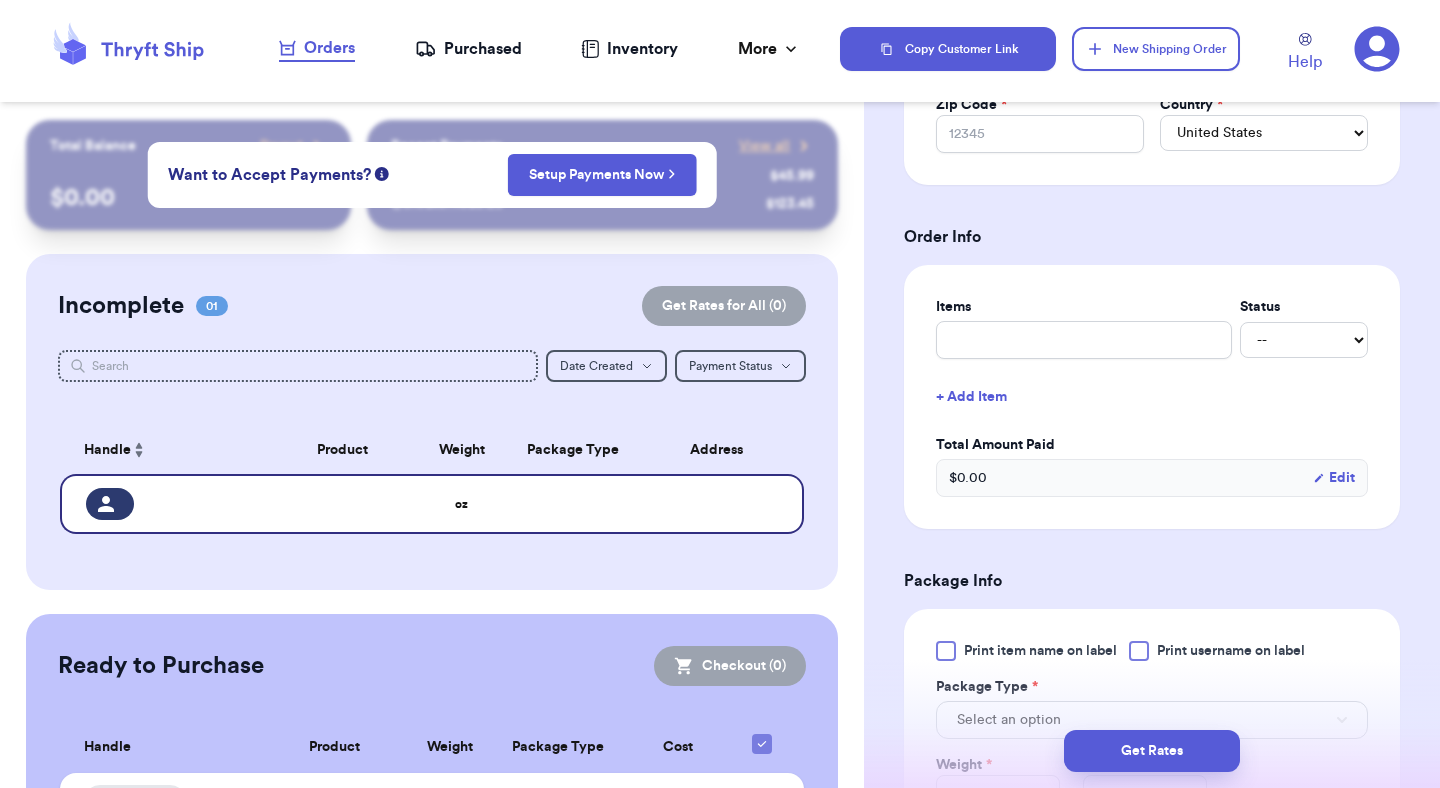 scroll, scrollTop: 653, scrollLeft: 0, axis: vertical 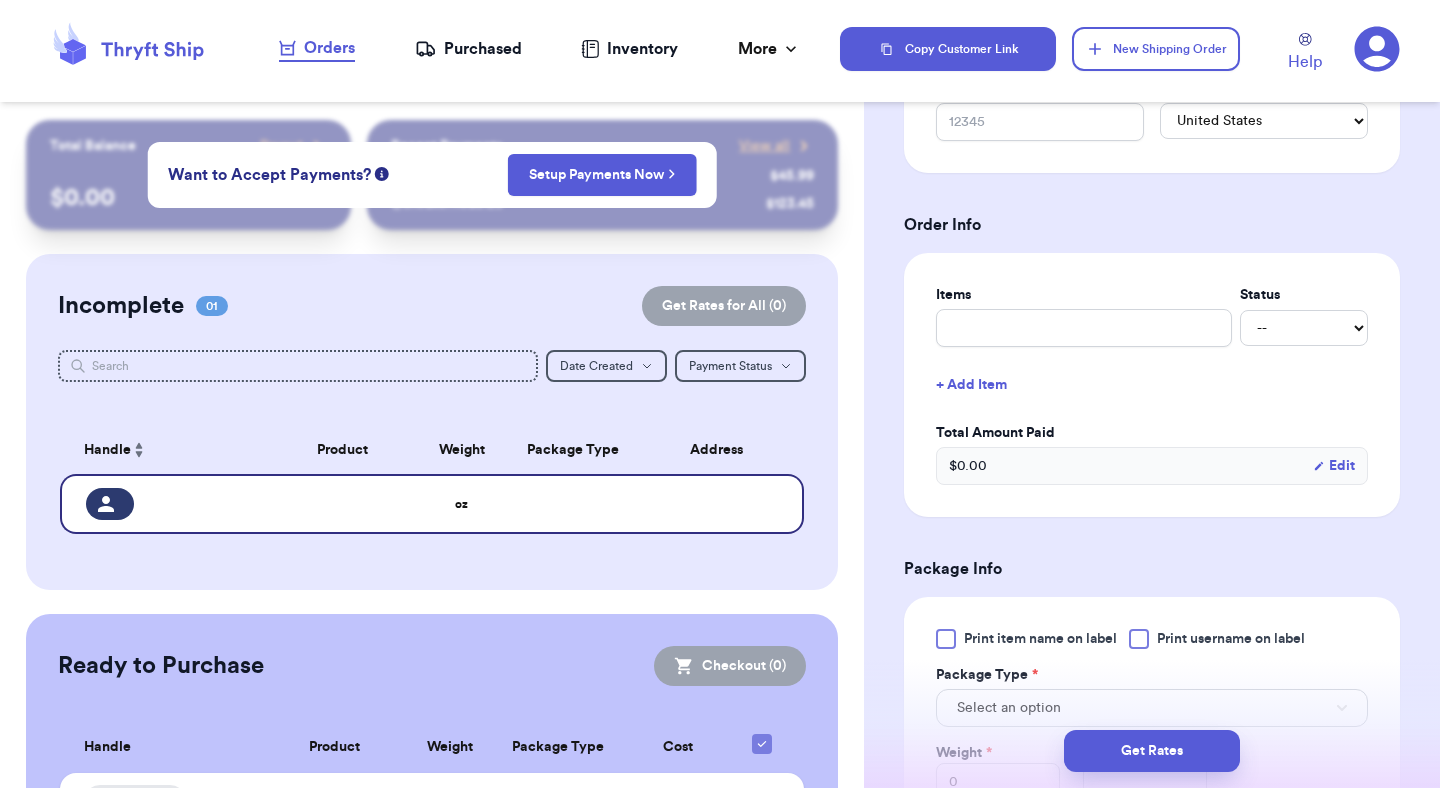click on "Edit" at bounding box center (1334, 466) 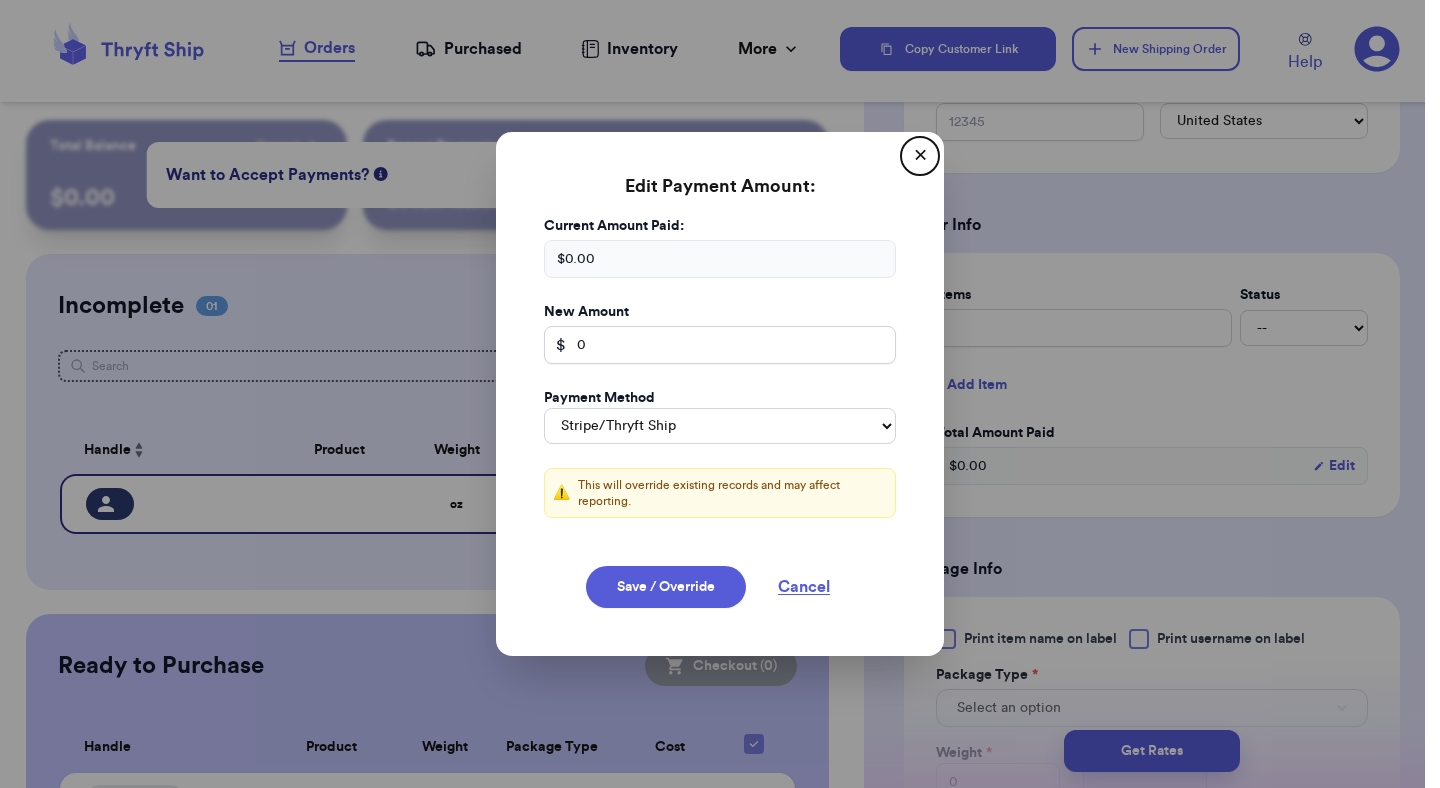 type 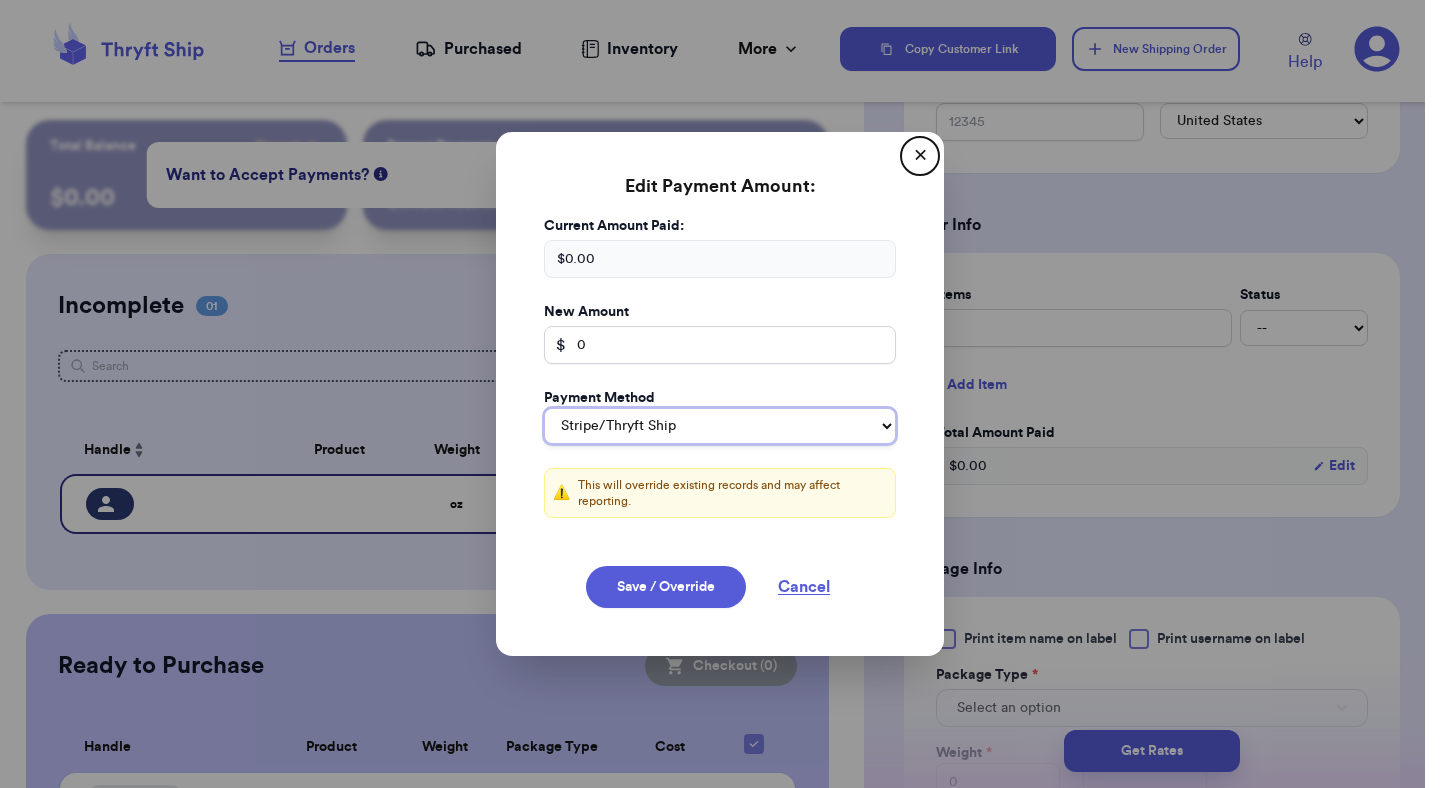 click on "Stripe/Thryft Ship Venmo Cash App PayPal Zelle Cash Other" at bounding box center (720, 426) 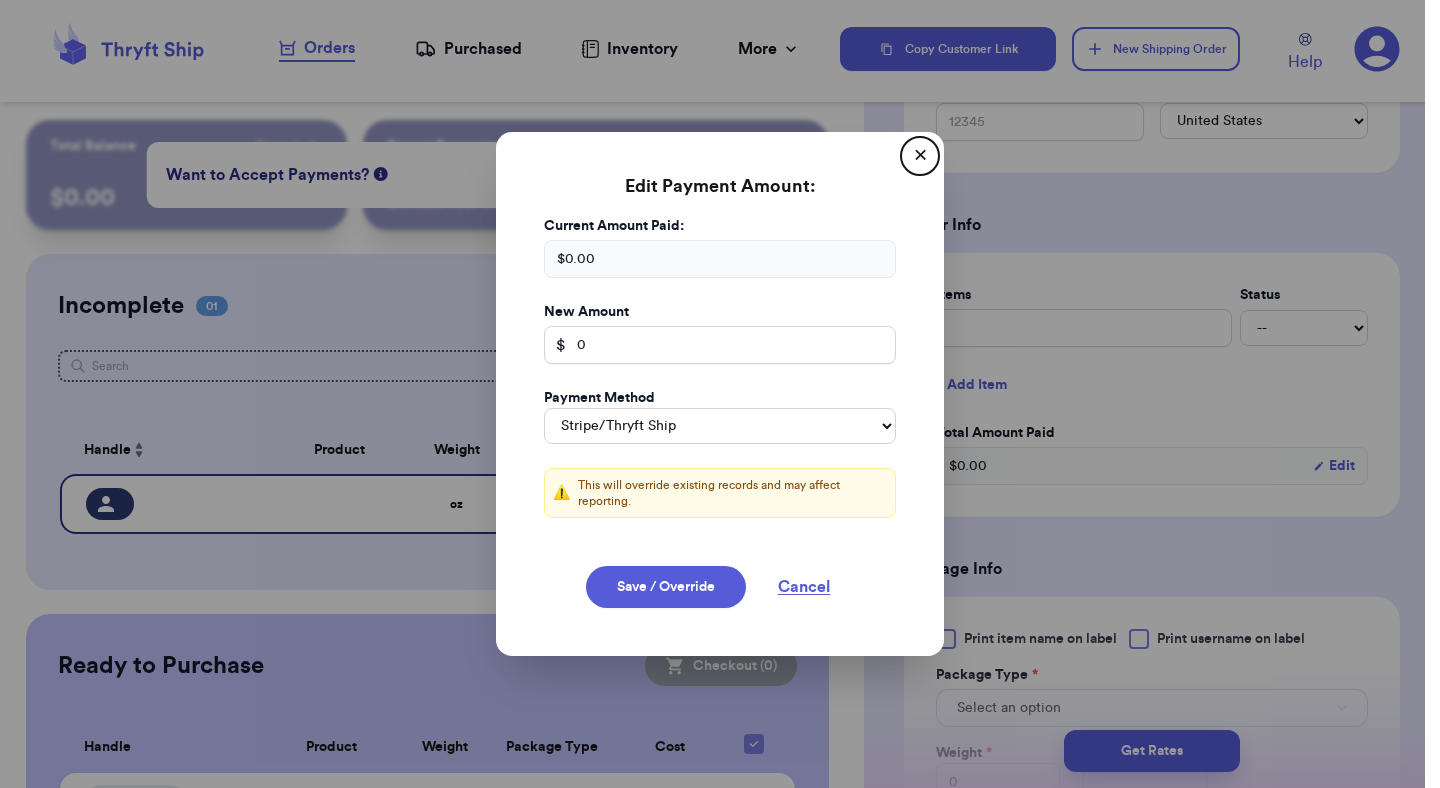 click on "✕" at bounding box center (920, 156) 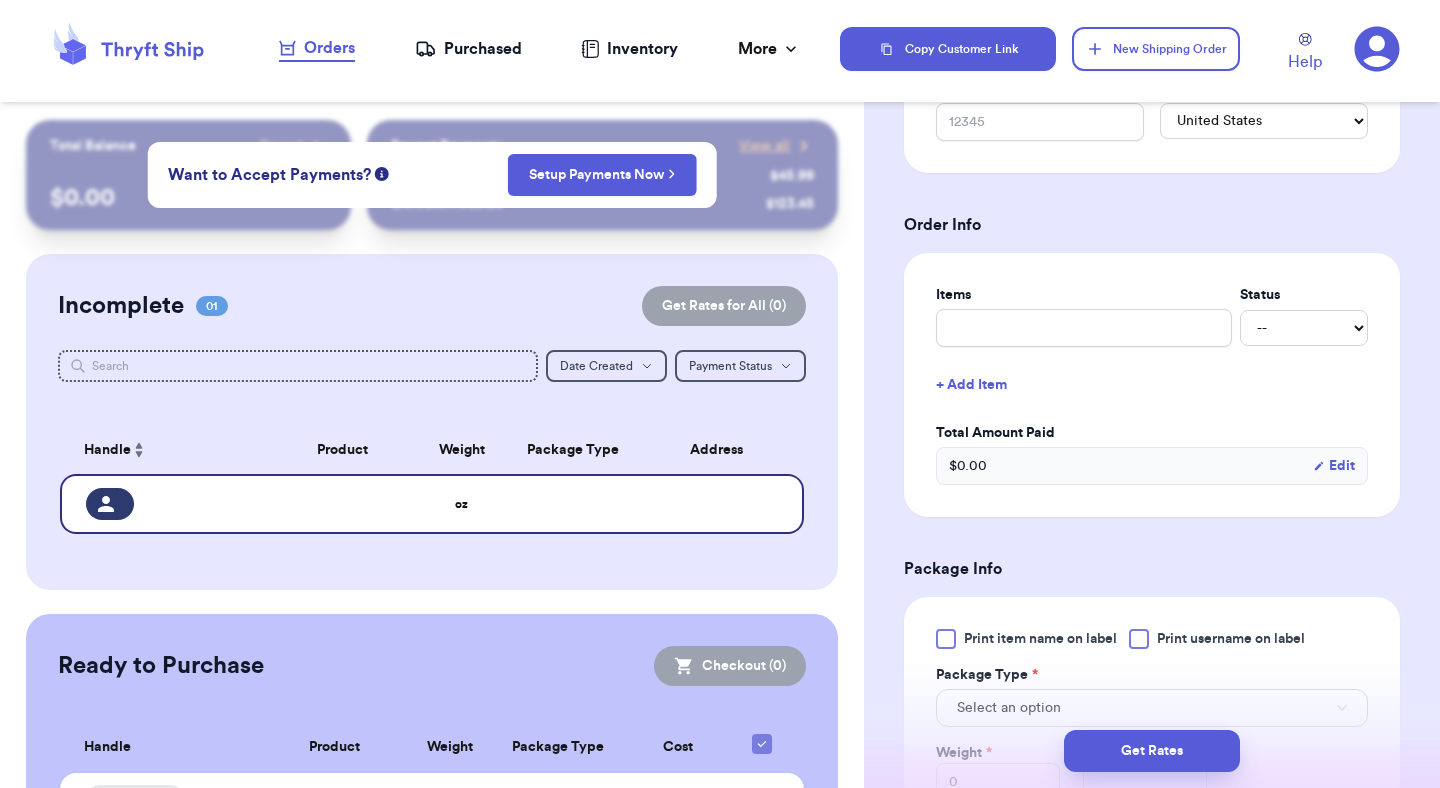 type 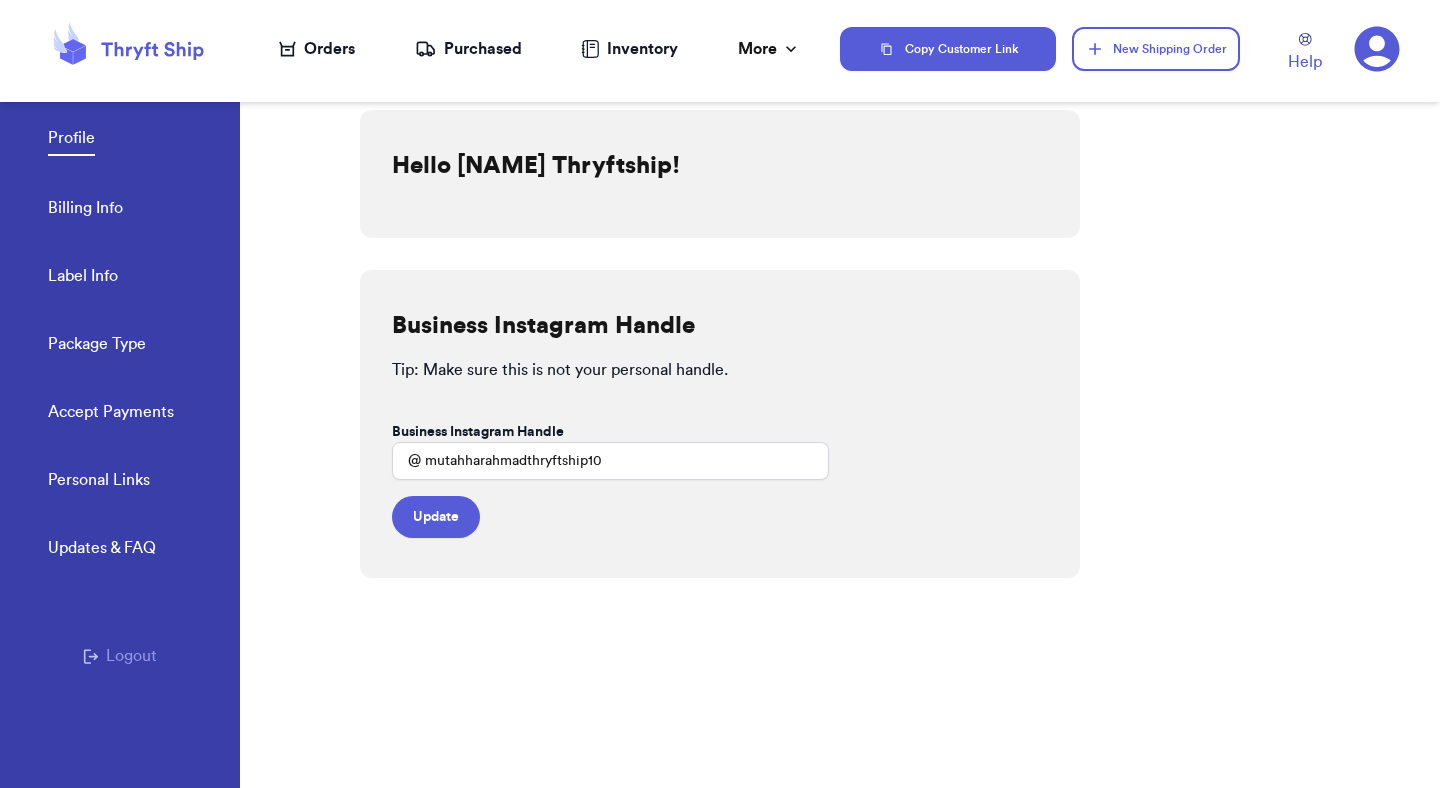 click on "Billing Info" at bounding box center (85, 210) 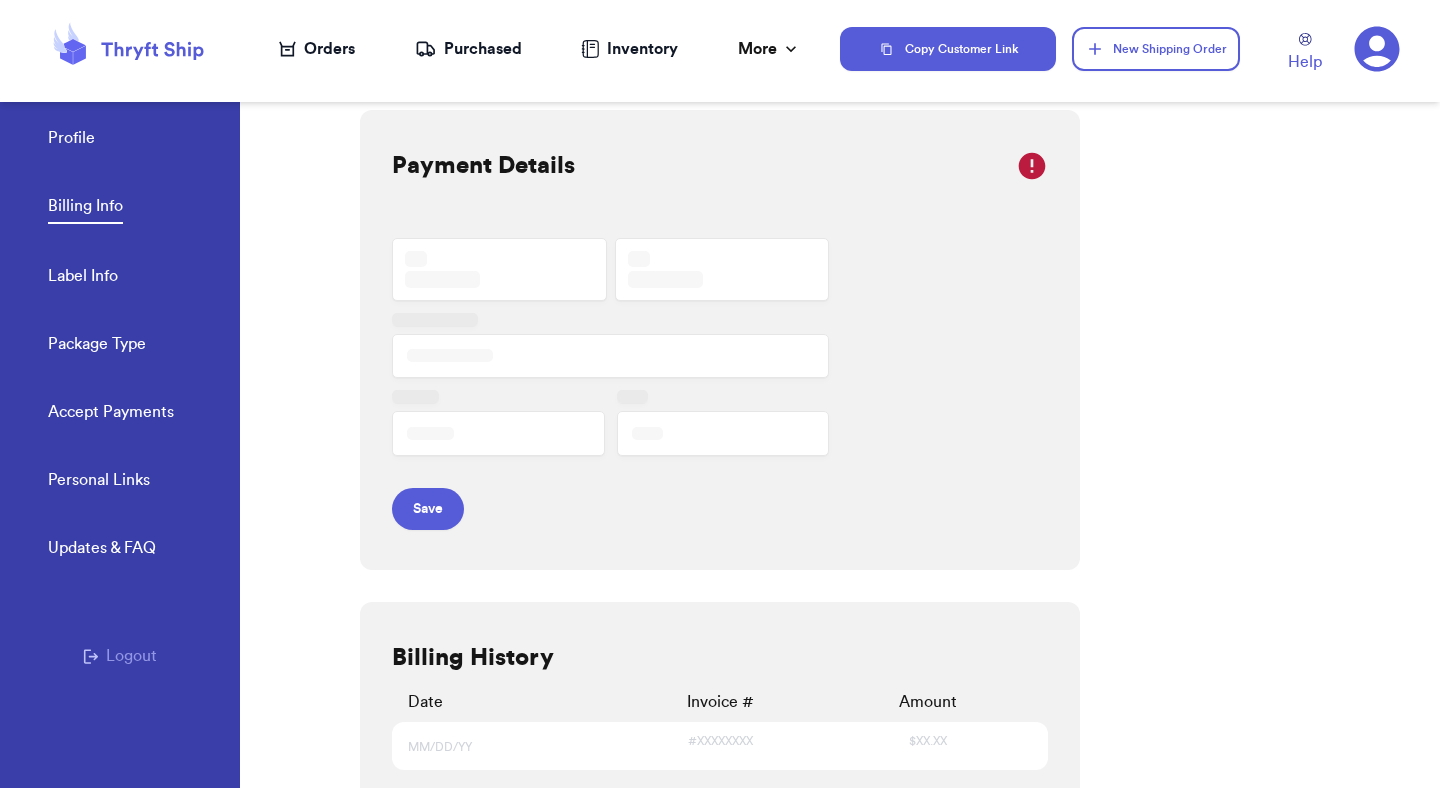 click on "Label Info" at bounding box center (83, 278) 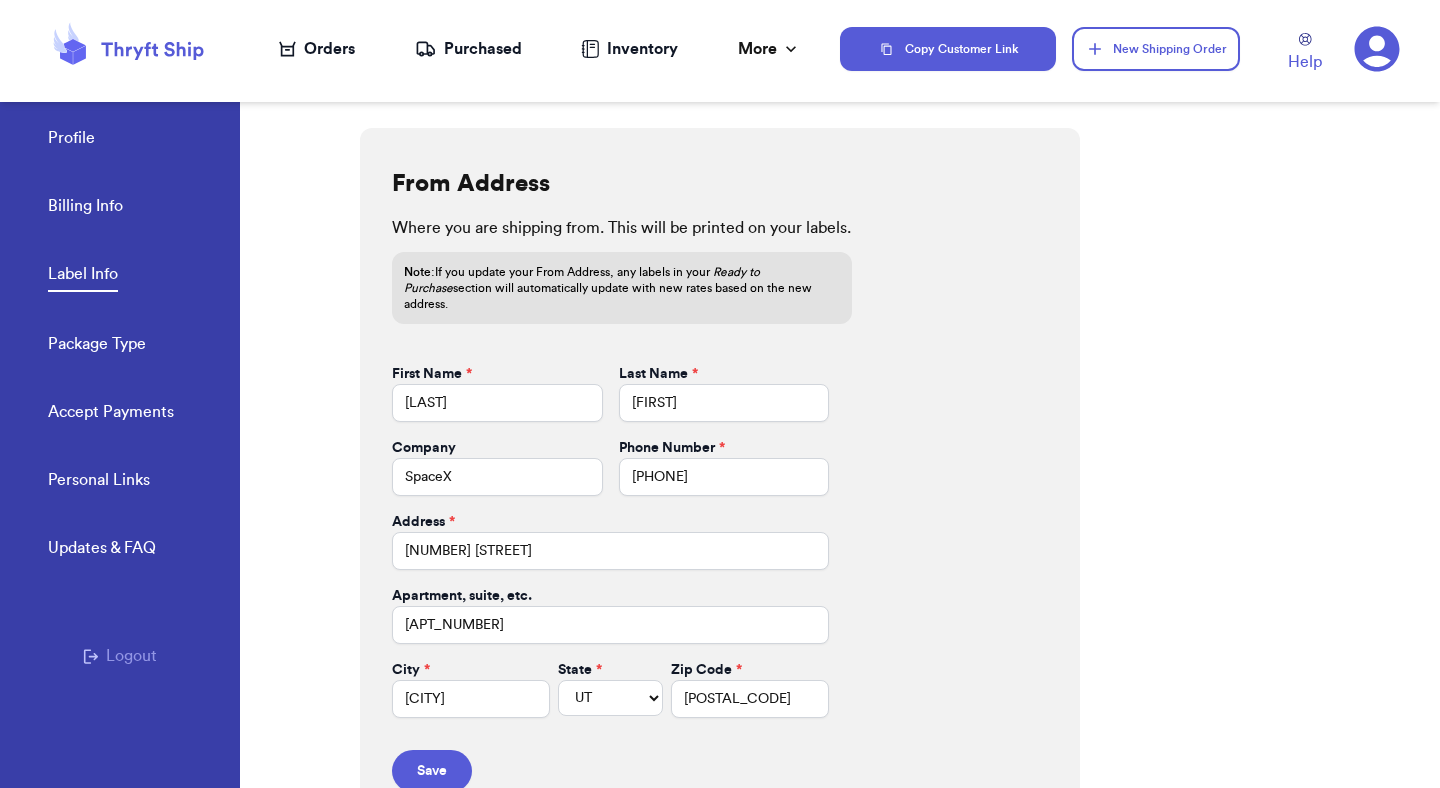 scroll, scrollTop: 819, scrollLeft: 0, axis: vertical 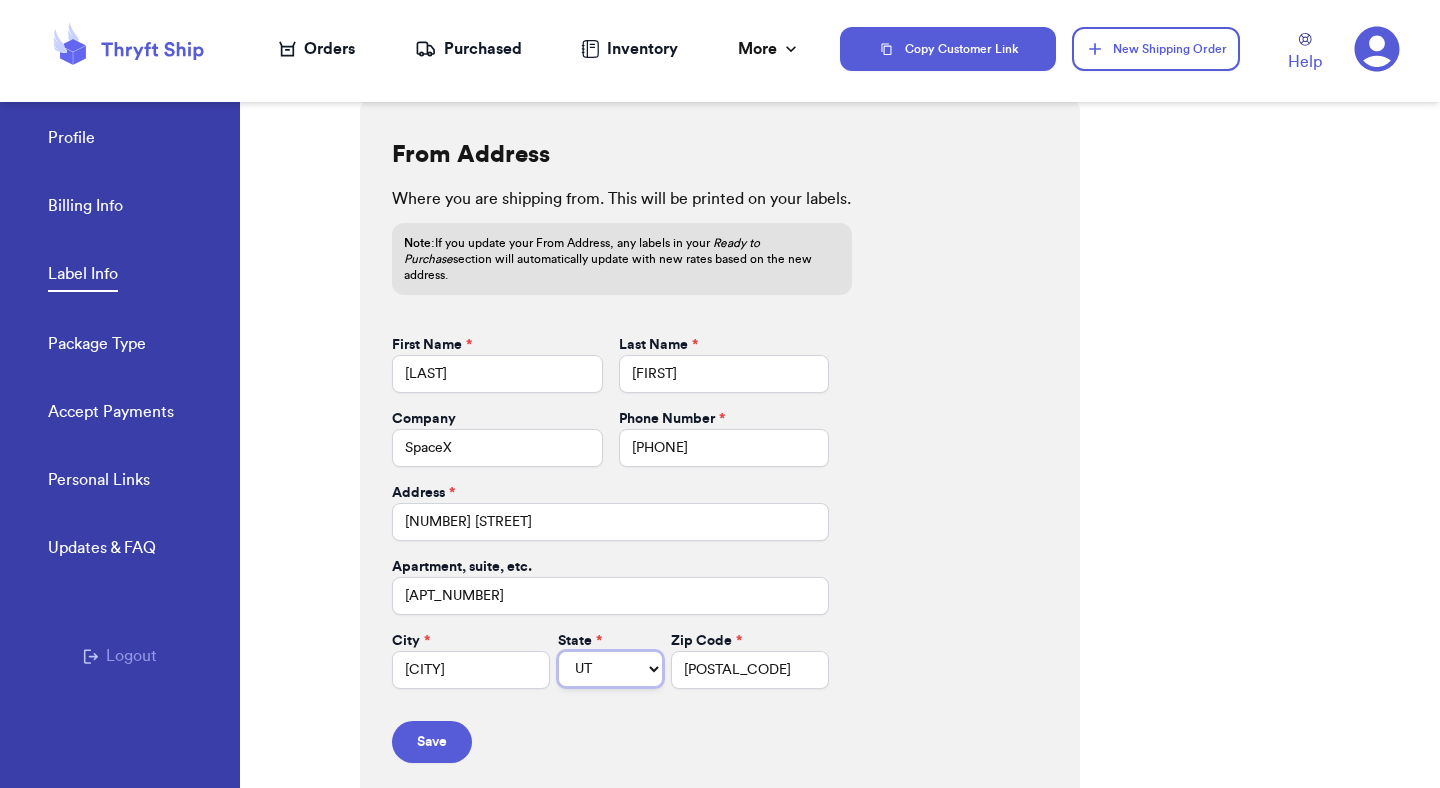 click on "AL AK AZ AR CA CO CT DE DC FL GA HI ID IL IN IA KS KY LA ME MD MA MI MN MS MO MT NE NV NH NJ NM NY NC ND OH OK OR PA RI SC SD TN TX UT VT VA WA WV WI WY" at bounding box center [610, 669] 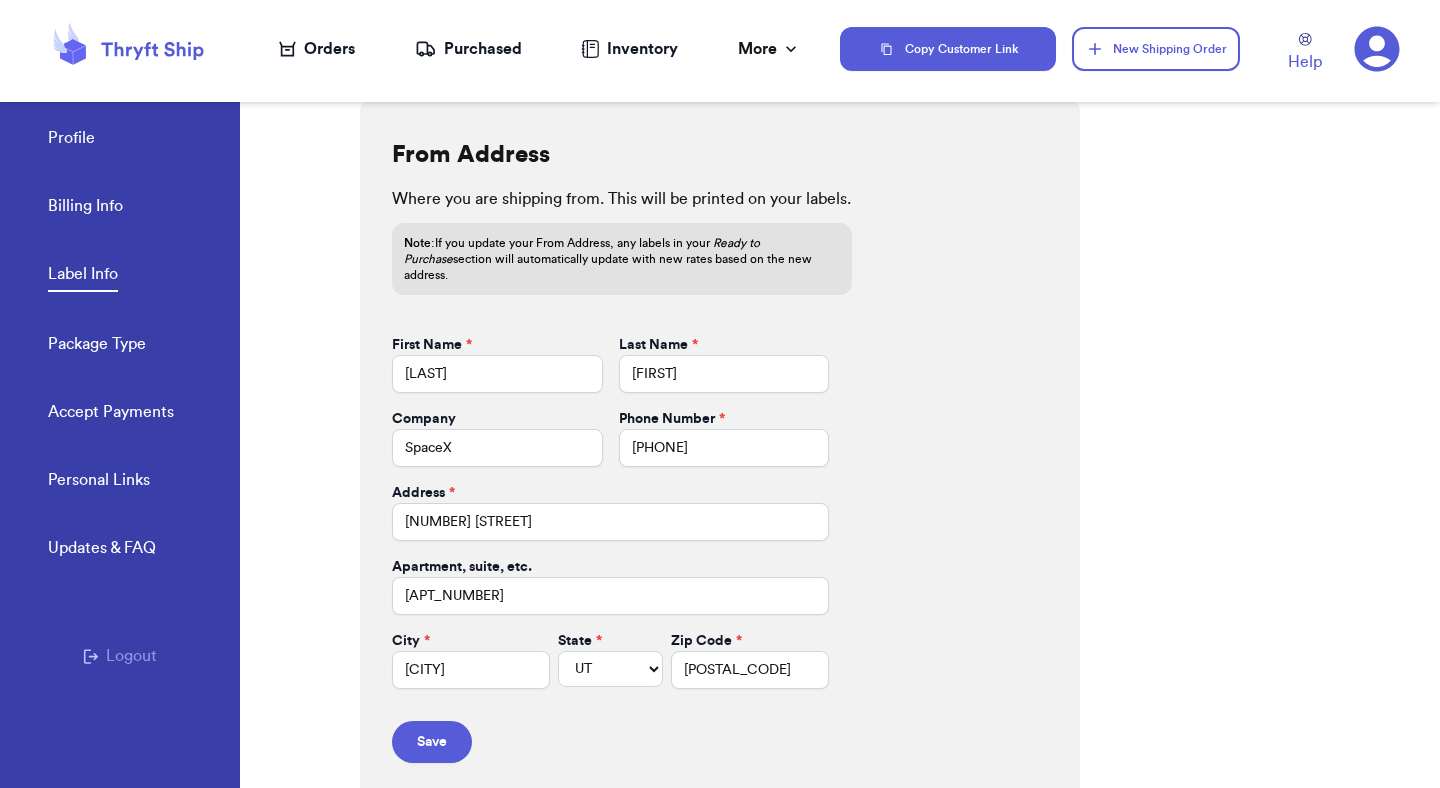 click on "Orders Purchased Inventory More Stats Completed Orders Payments  Payouts" at bounding box center (540, 49) 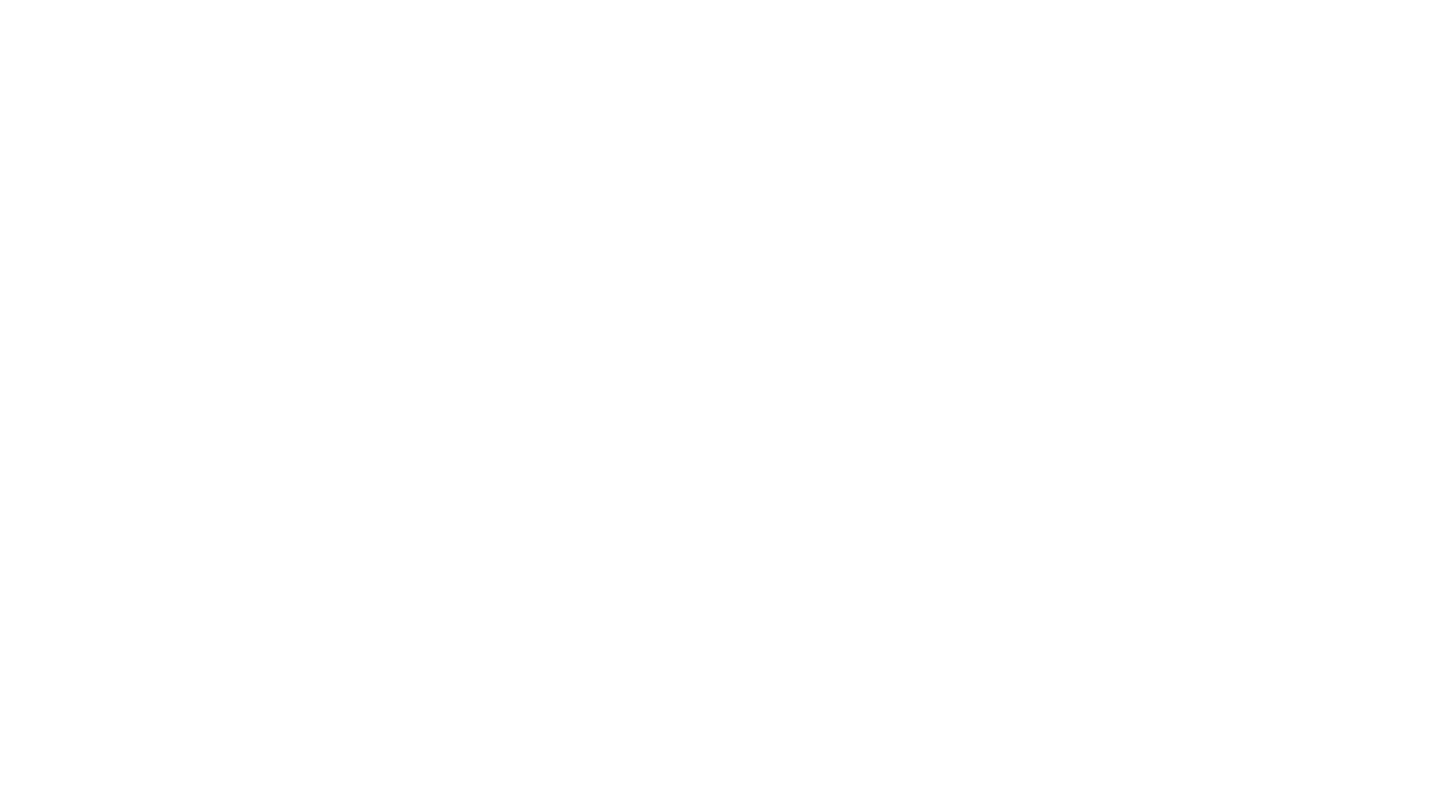 scroll, scrollTop: 0, scrollLeft: 0, axis: both 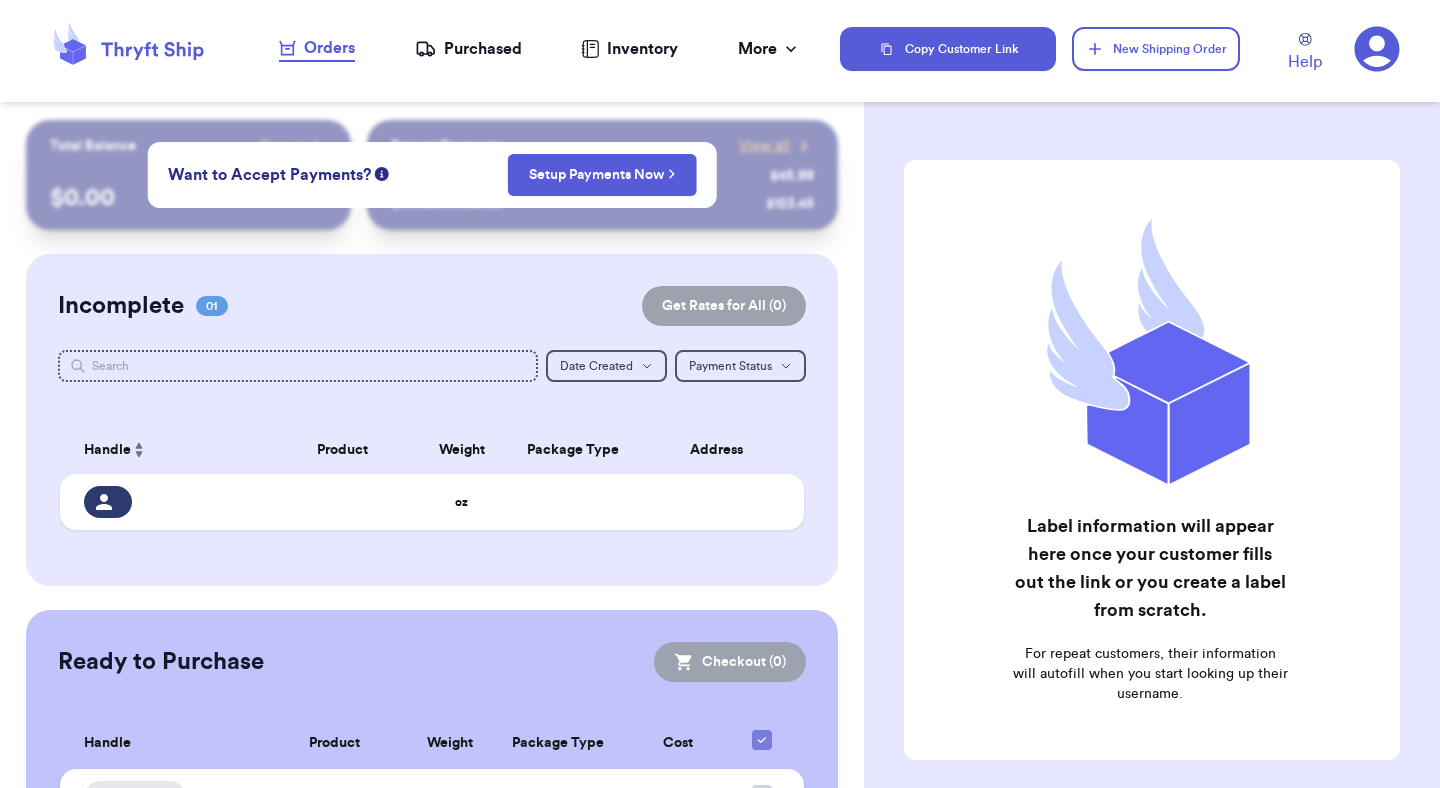 click on "Copy Customer Link New Shipping Order Help" at bounding box center (1140, 49) 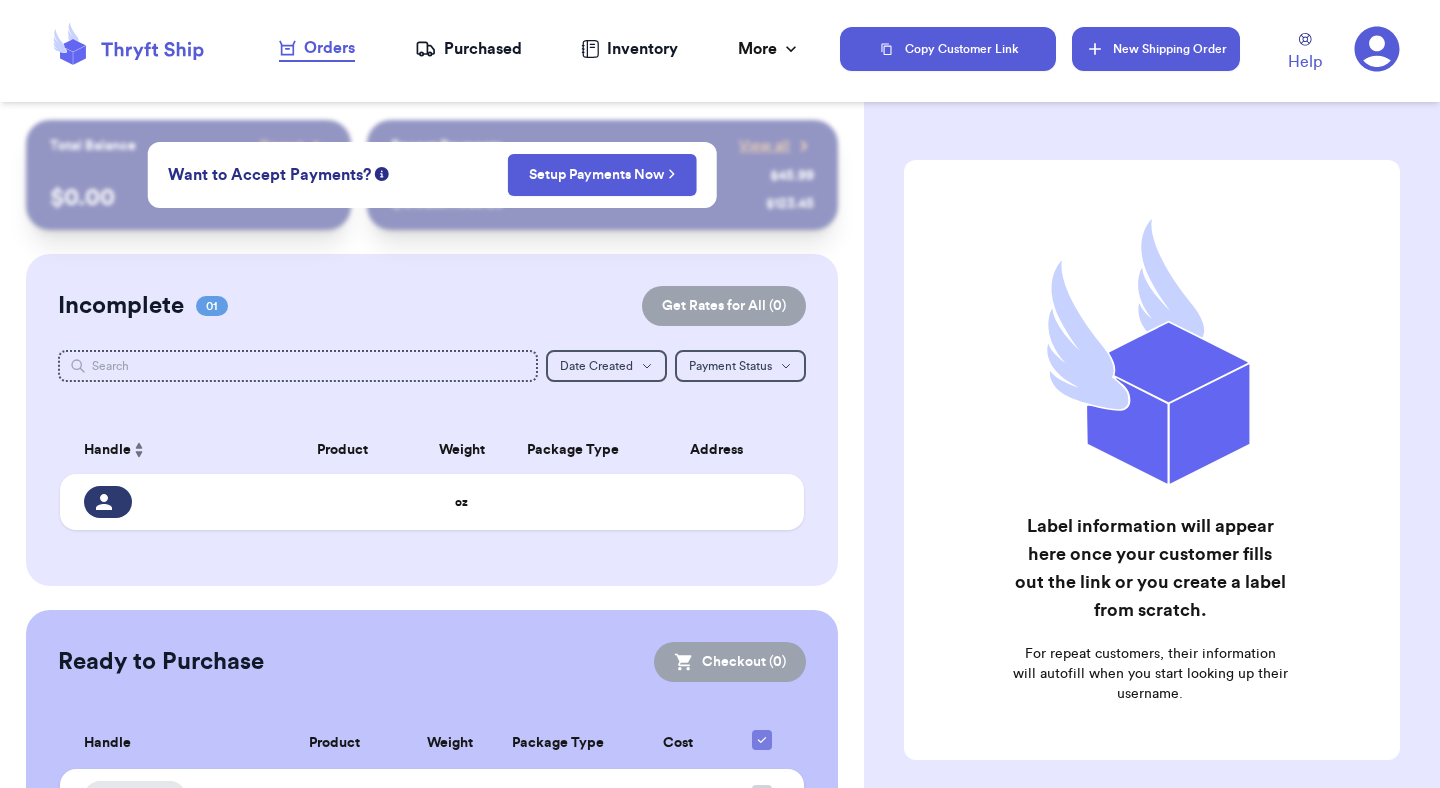 click on "New Shipping Order" at bounding box center (1156, 49) 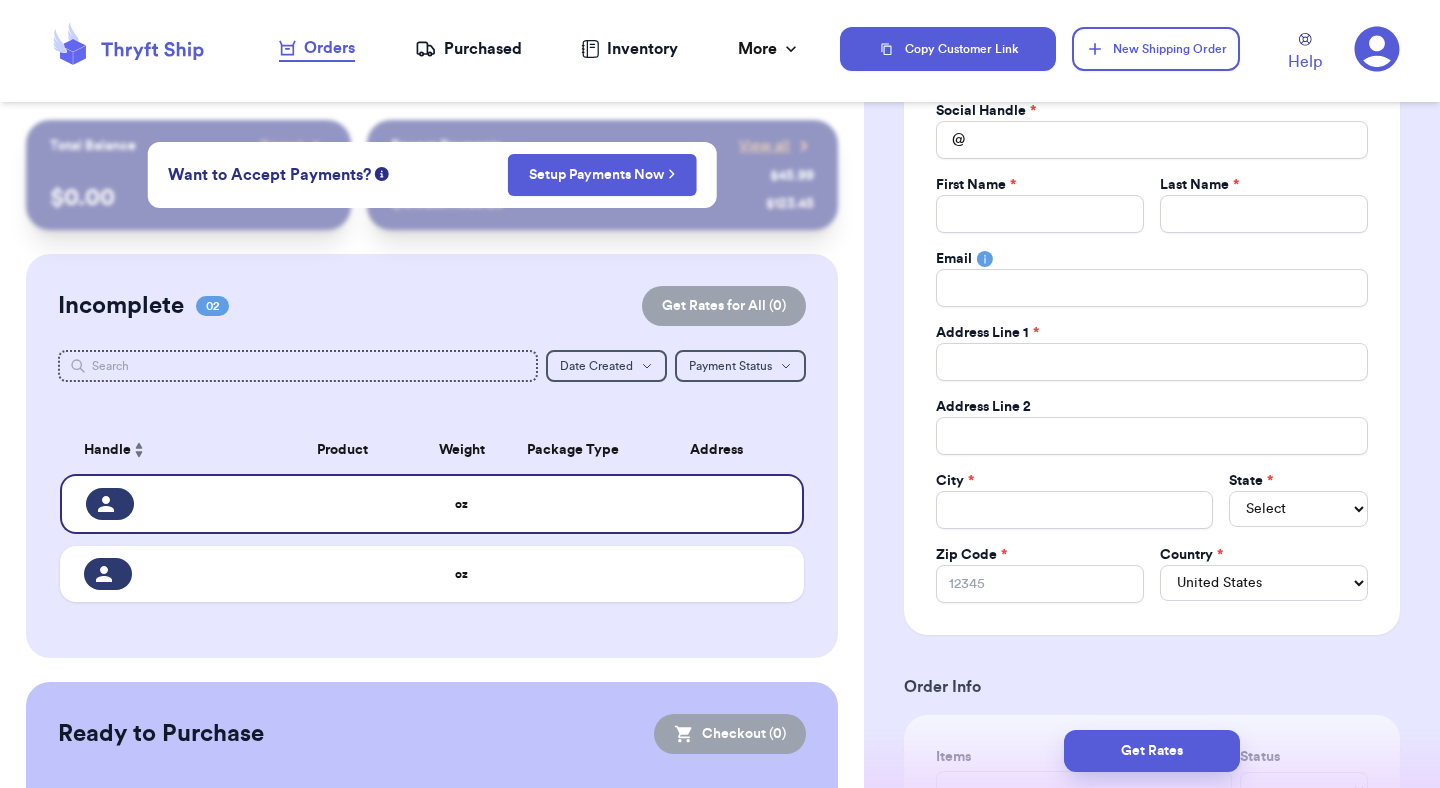 scroll, scrollTop: 71, scrollLeft: 0, axis: vertical 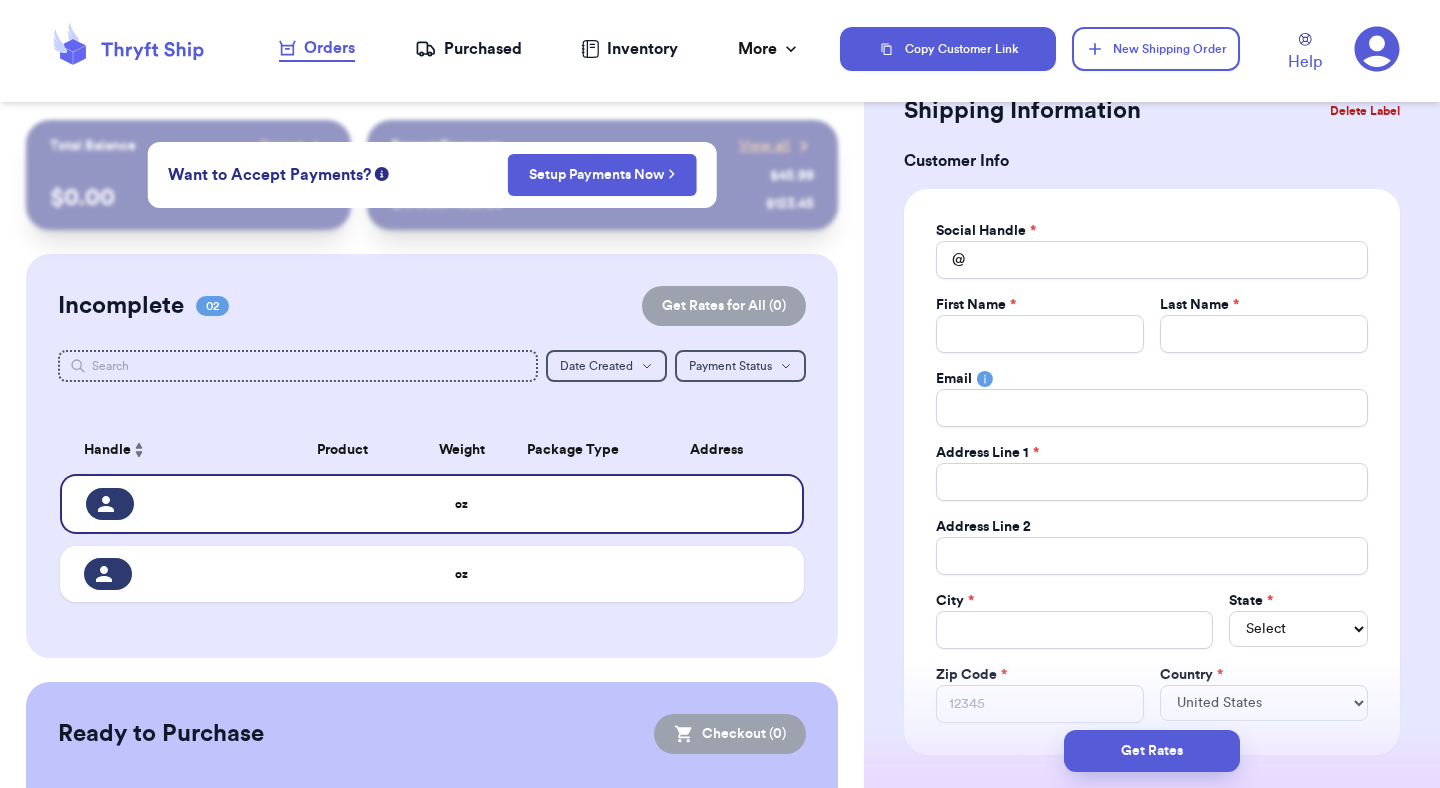 click on "Delete Label" at bounding box center (1365, 111) 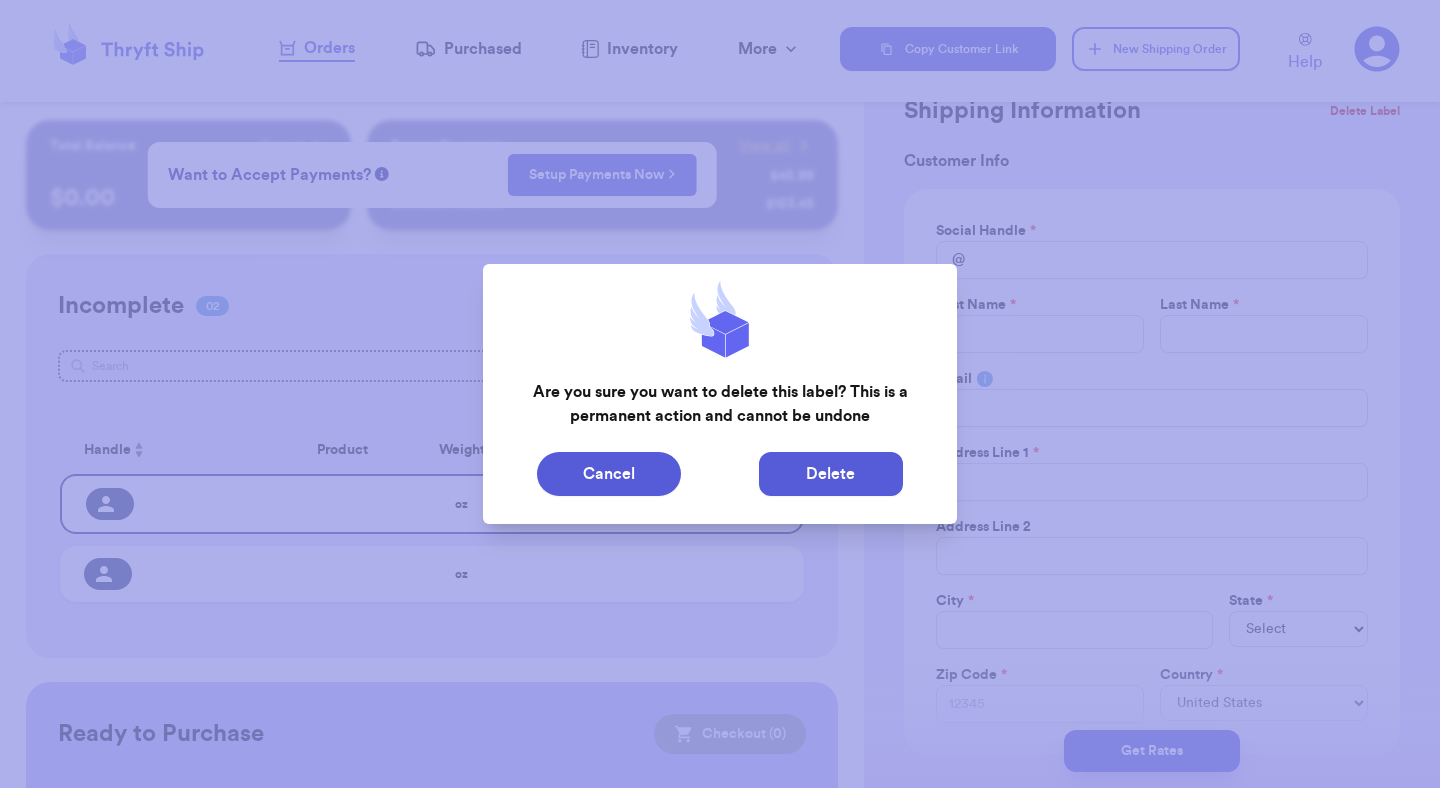 click on "Delete" at bounding box center (831, 474) 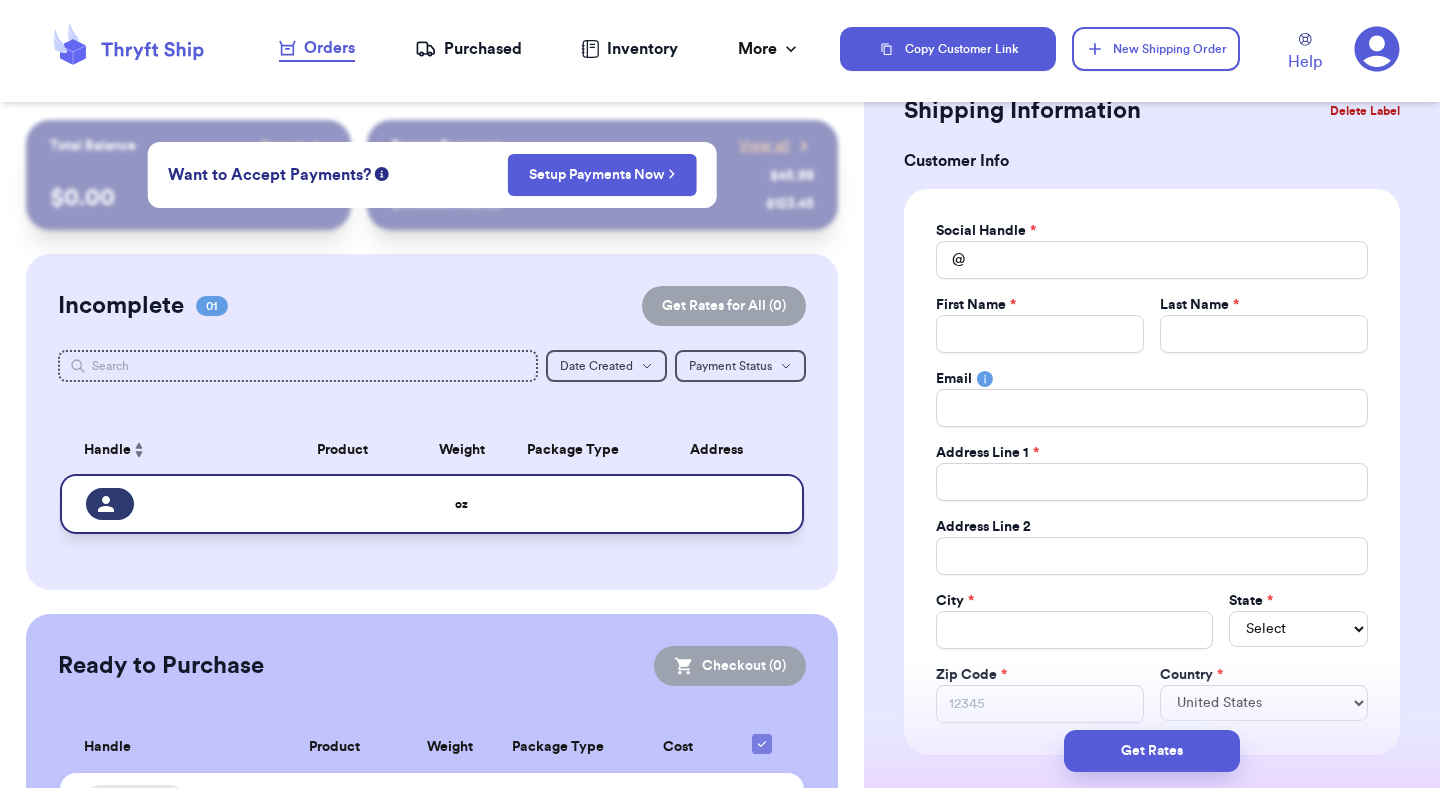 click at bounding box center (722, 504) 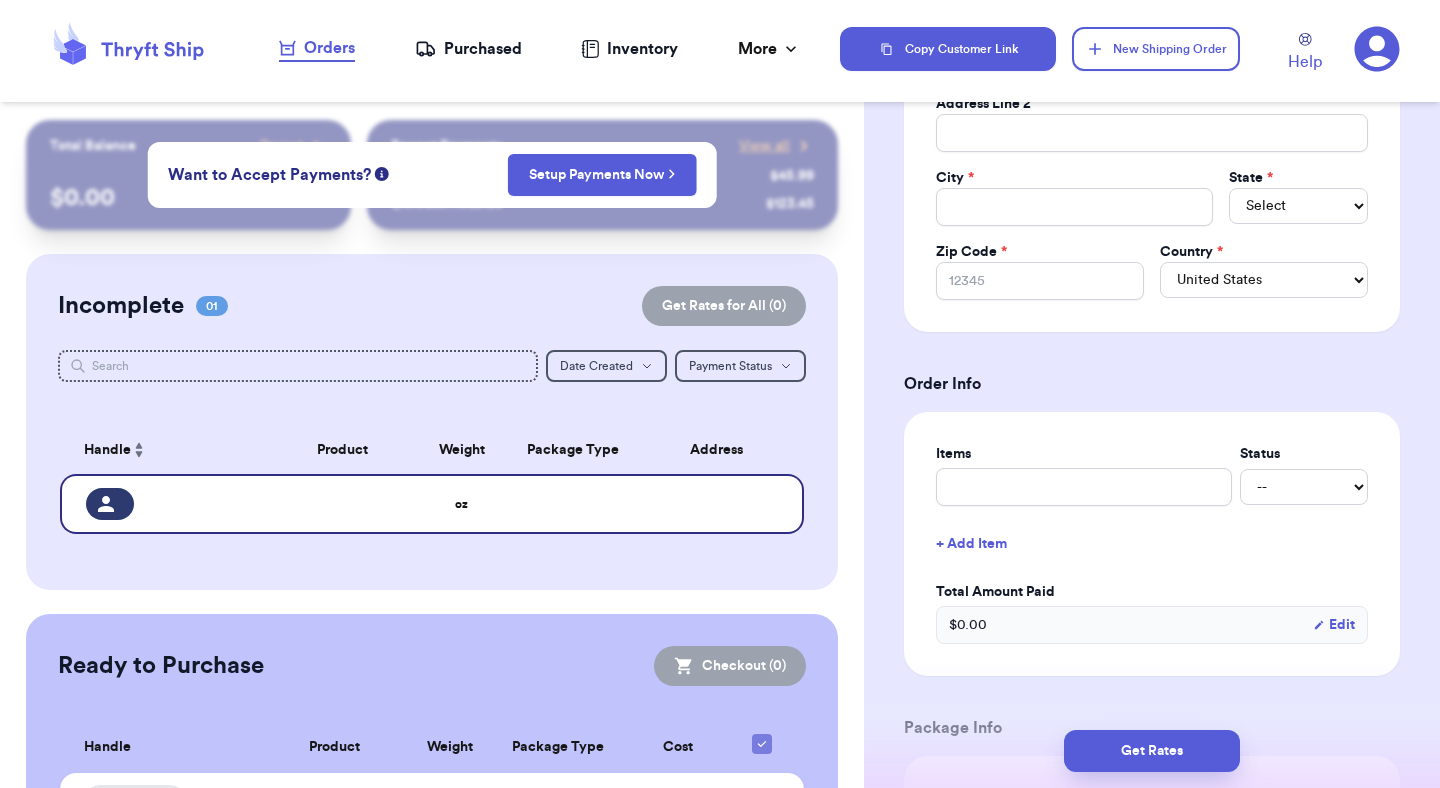 scroll, scrollTop: 501, scrollLeft: 0, axis: vertical 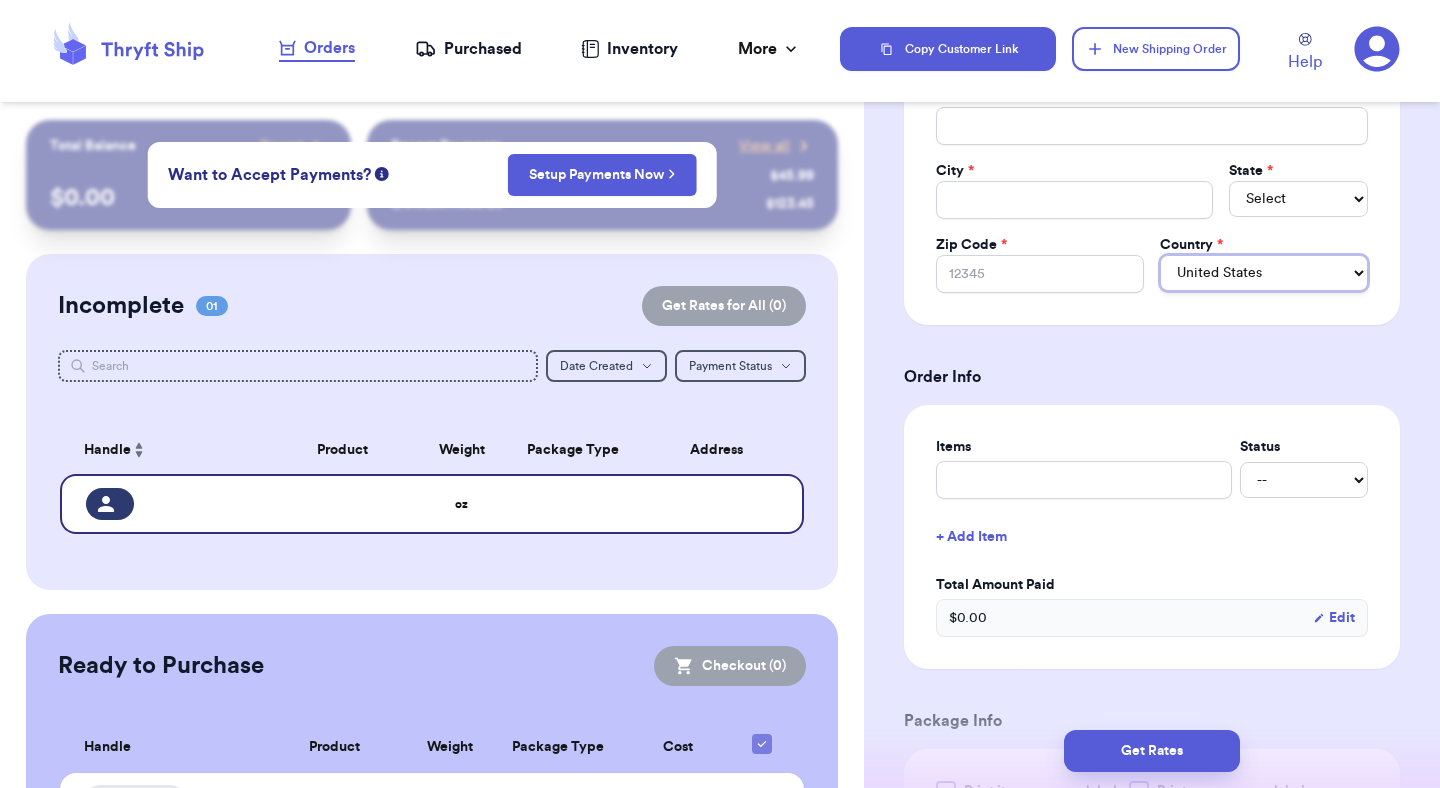 click on "United States Canada Australia" at bounding box center (1264, 273) 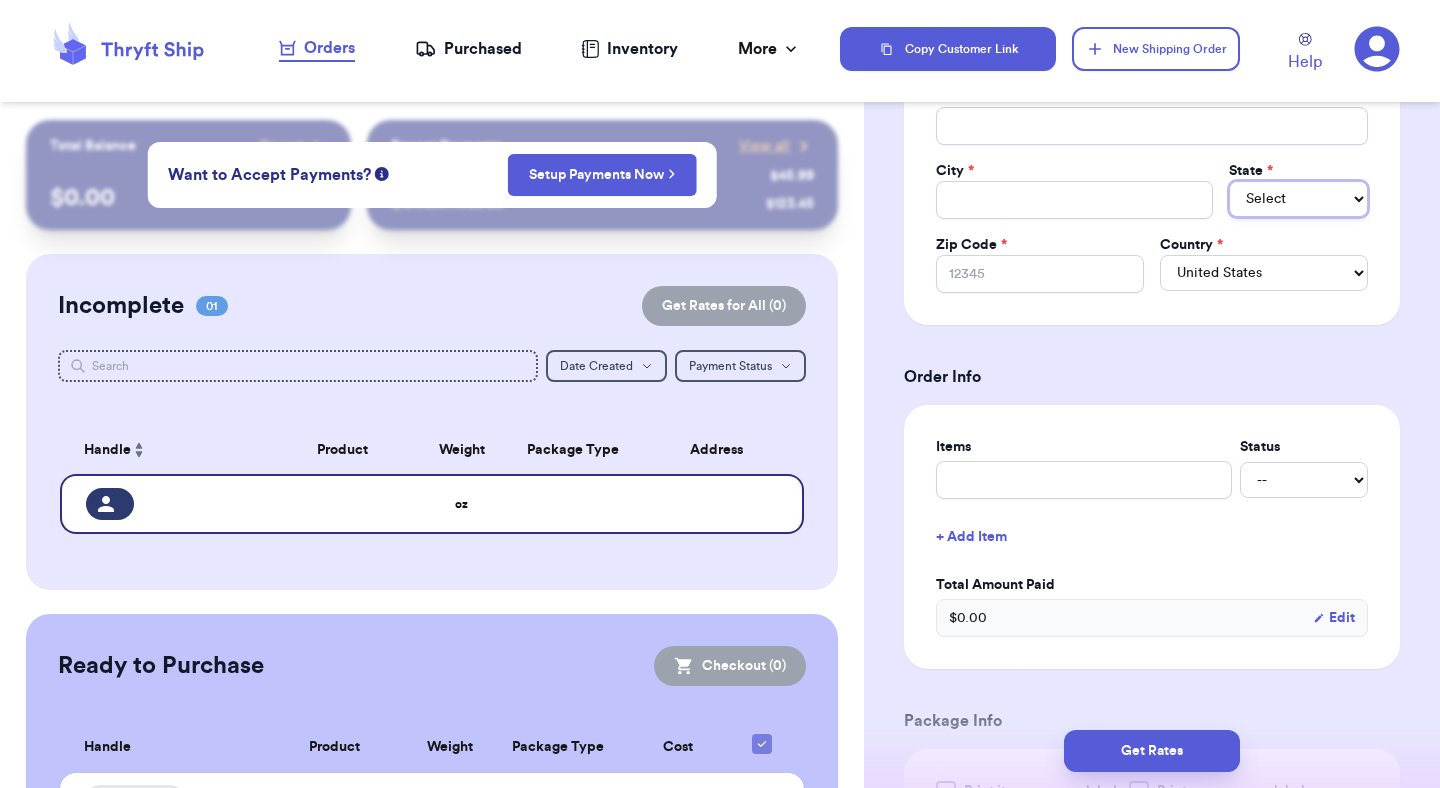 click on "Select AL AK AZ AR CA CO CT DE DC FL GA HI ID IL IN IA KS KY LA ME MD MA MI MN MS MO MT NE NV NH NJ NM NY NC ND OH OK OR PA RI SC SD TN TX UT VT VA WA WV WI WY AA AE AP AS GU MP PR VI" at bounding box center (1298, 199) 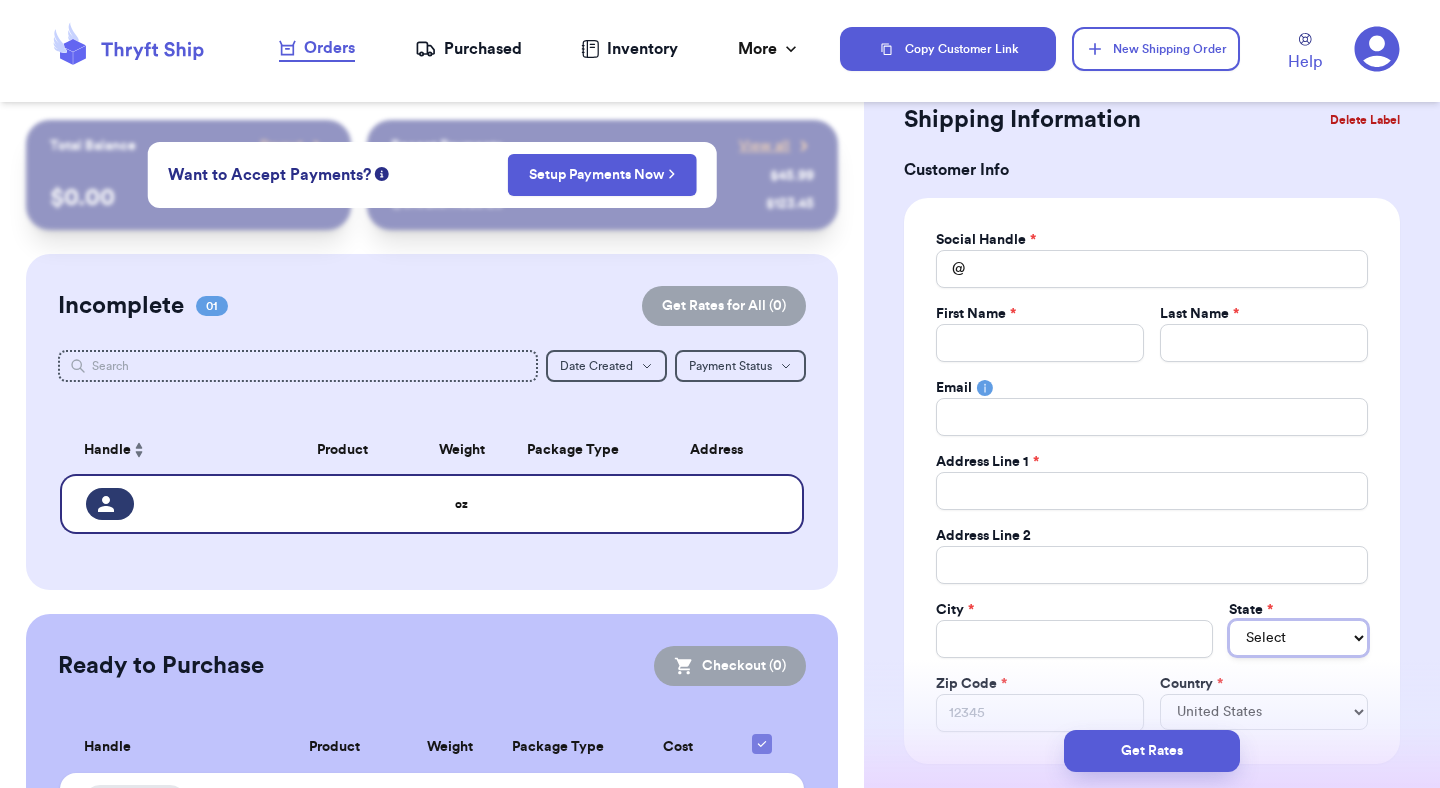 scroll, scrollTop: 0, scrollLeft: 0, axis: both 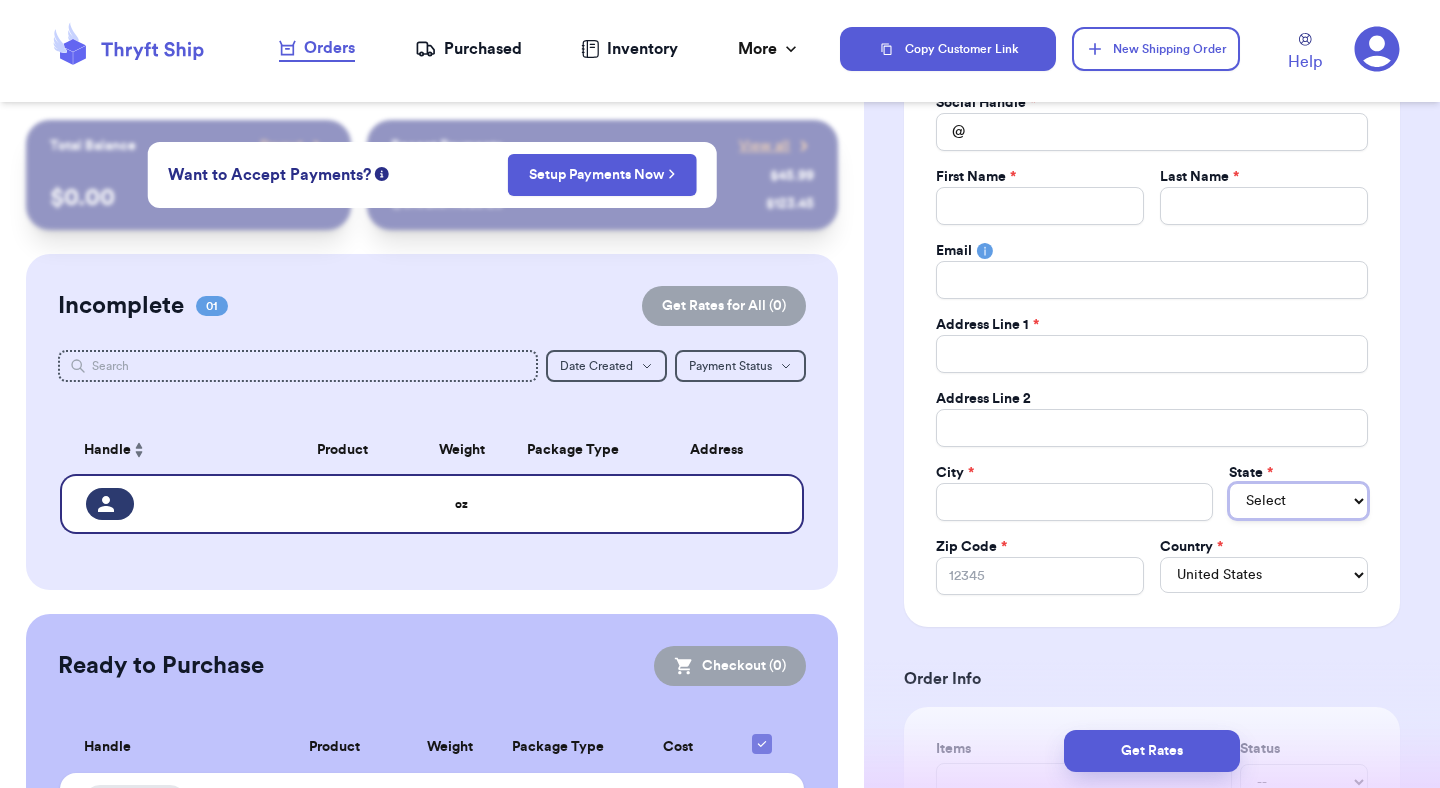 click on "Select AL AK AZ AR CA CO CT DE DC FL GA HI ID IL IN IA KS KY LA ME MD MA MI MN MS MO MT NE NV NH NJ NM NY NC ND OH OK OR PA RI SC SD TN TX UT VT VA WA WV WI WY AA AE AP AS GU MP PR VI" at bounding box center (1298, 501) 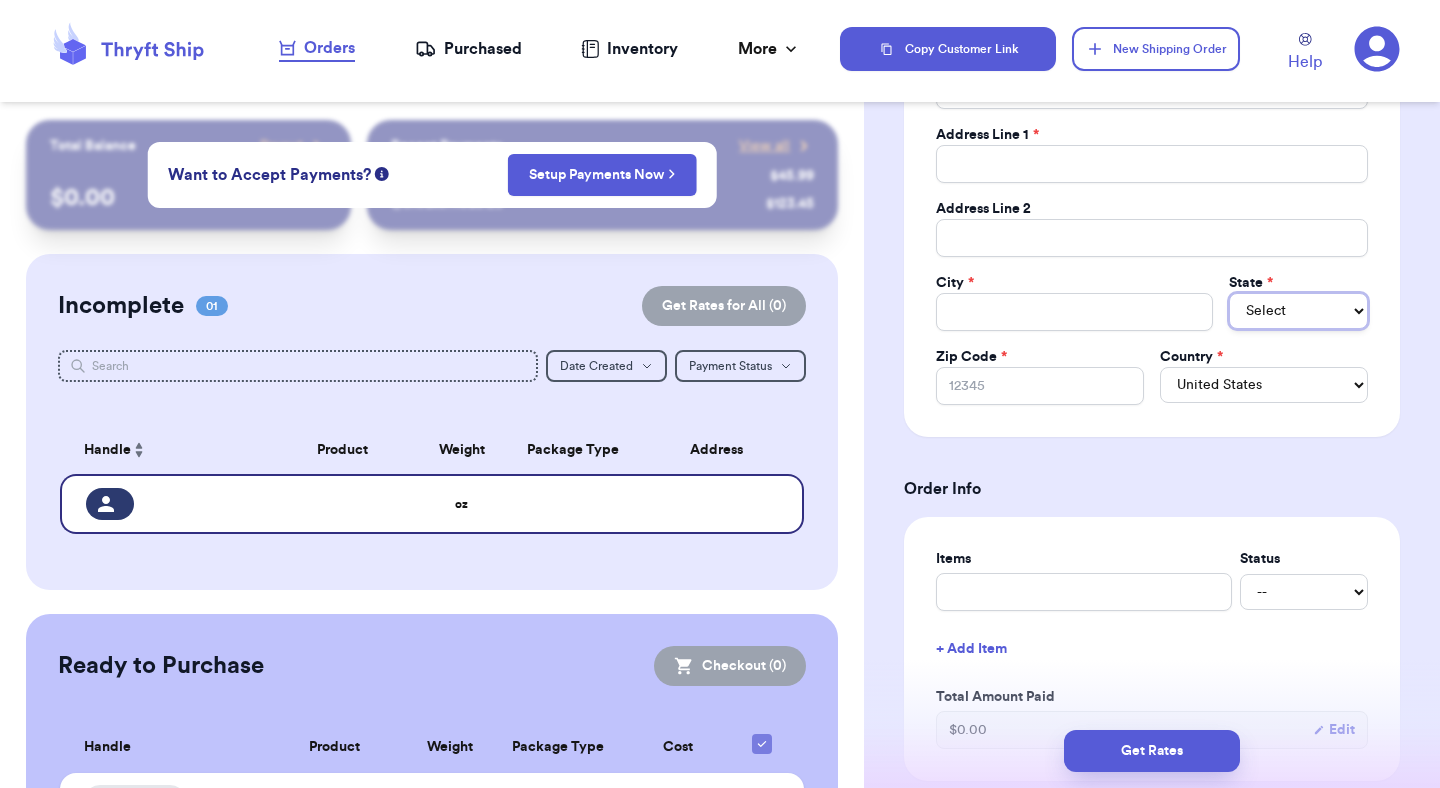 scroll, scrollTop: 370, scrollLeft: 0, axis: vertical 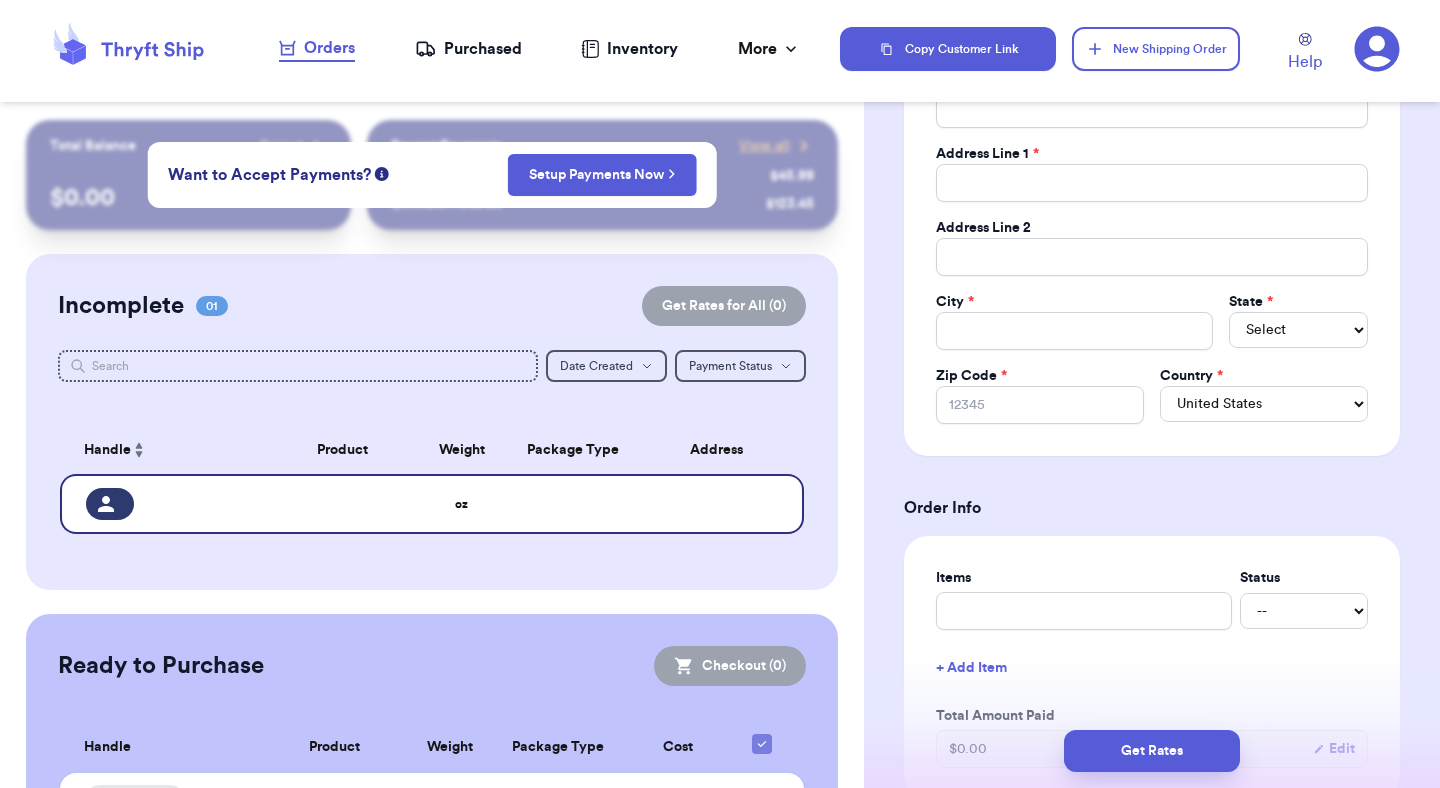 click on "Address Line 1 *" at bounding box center (987, 154) 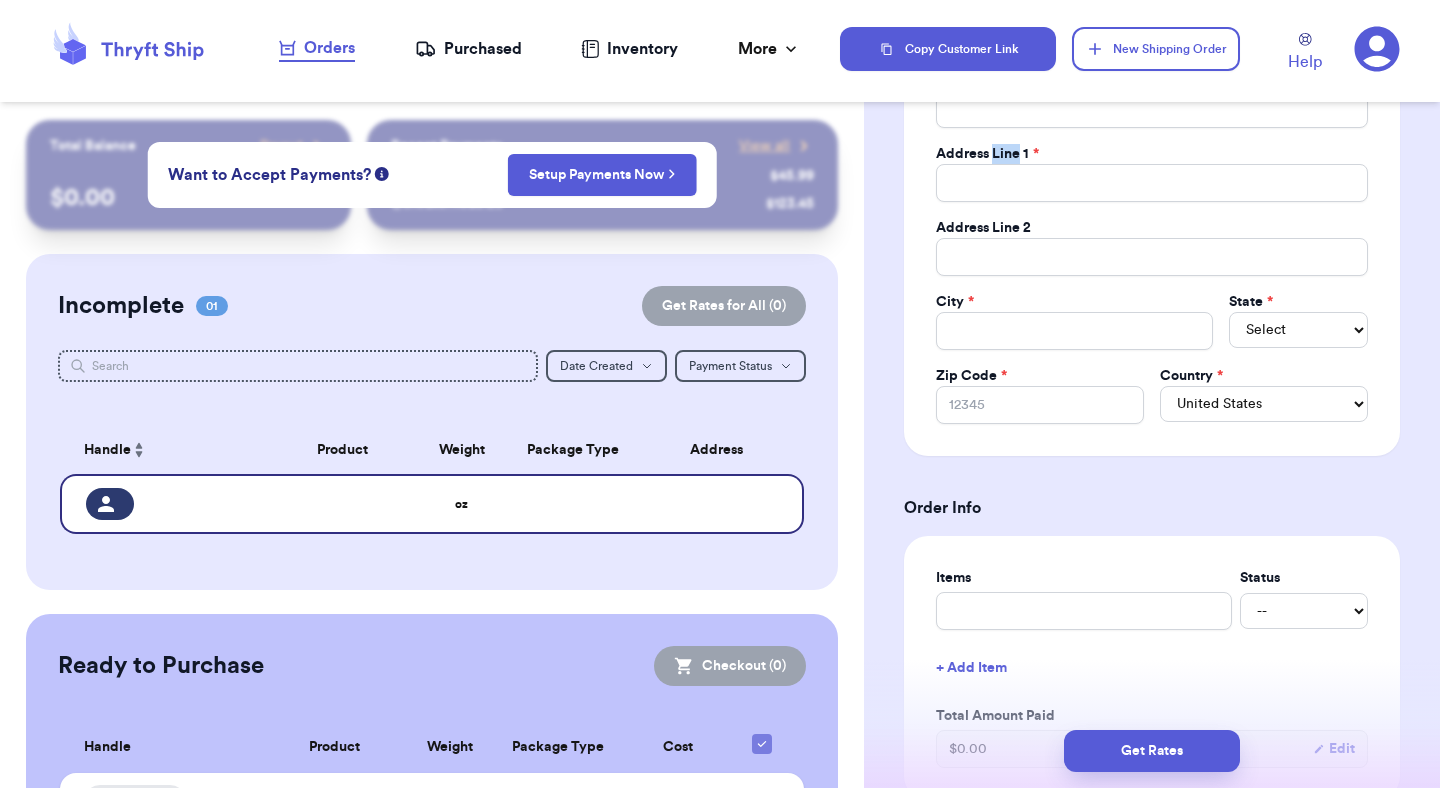 click on "Address Line 1 *" at bounding box center (987, 154) 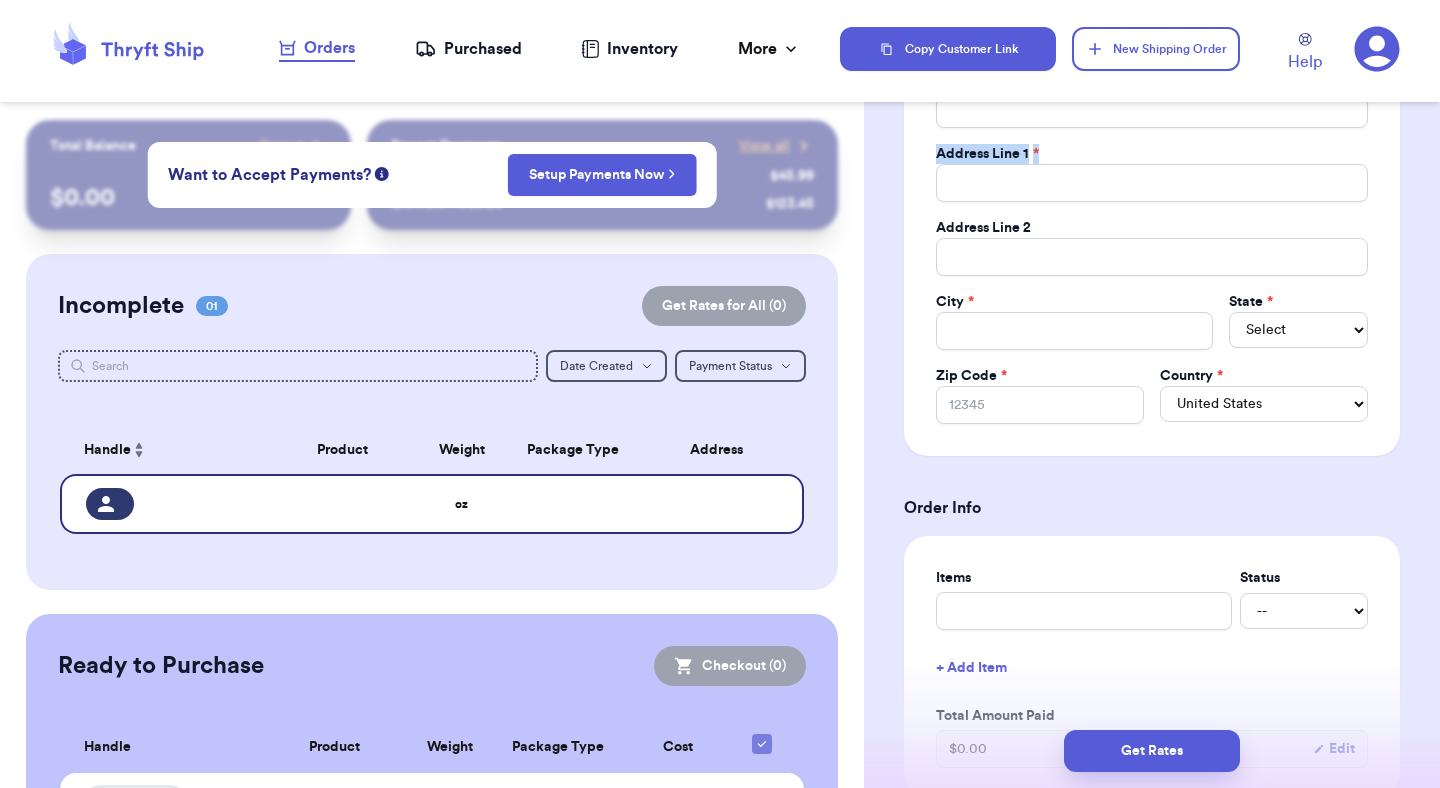 click on "Address Line 1 *" at bounding box center (987, 154) 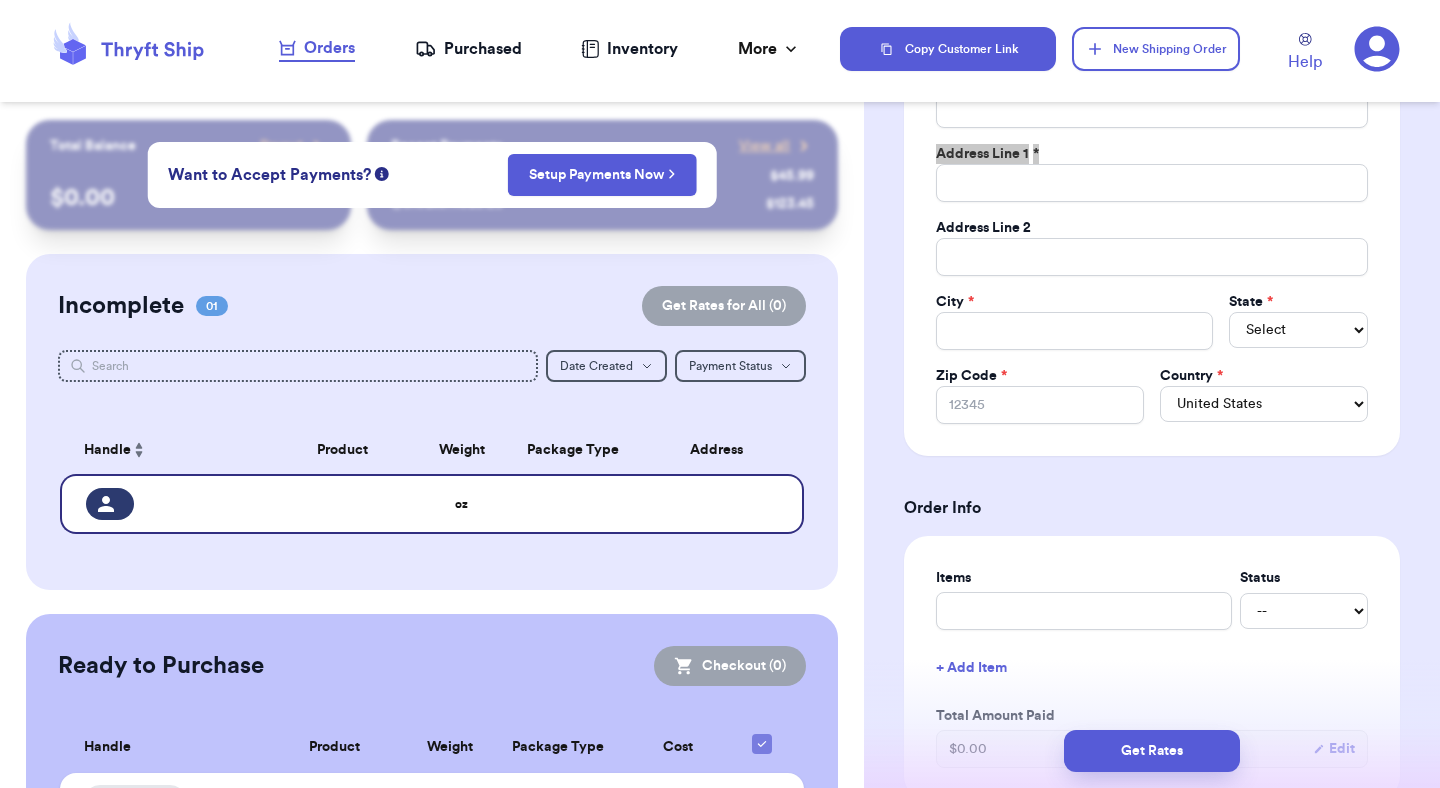 type 